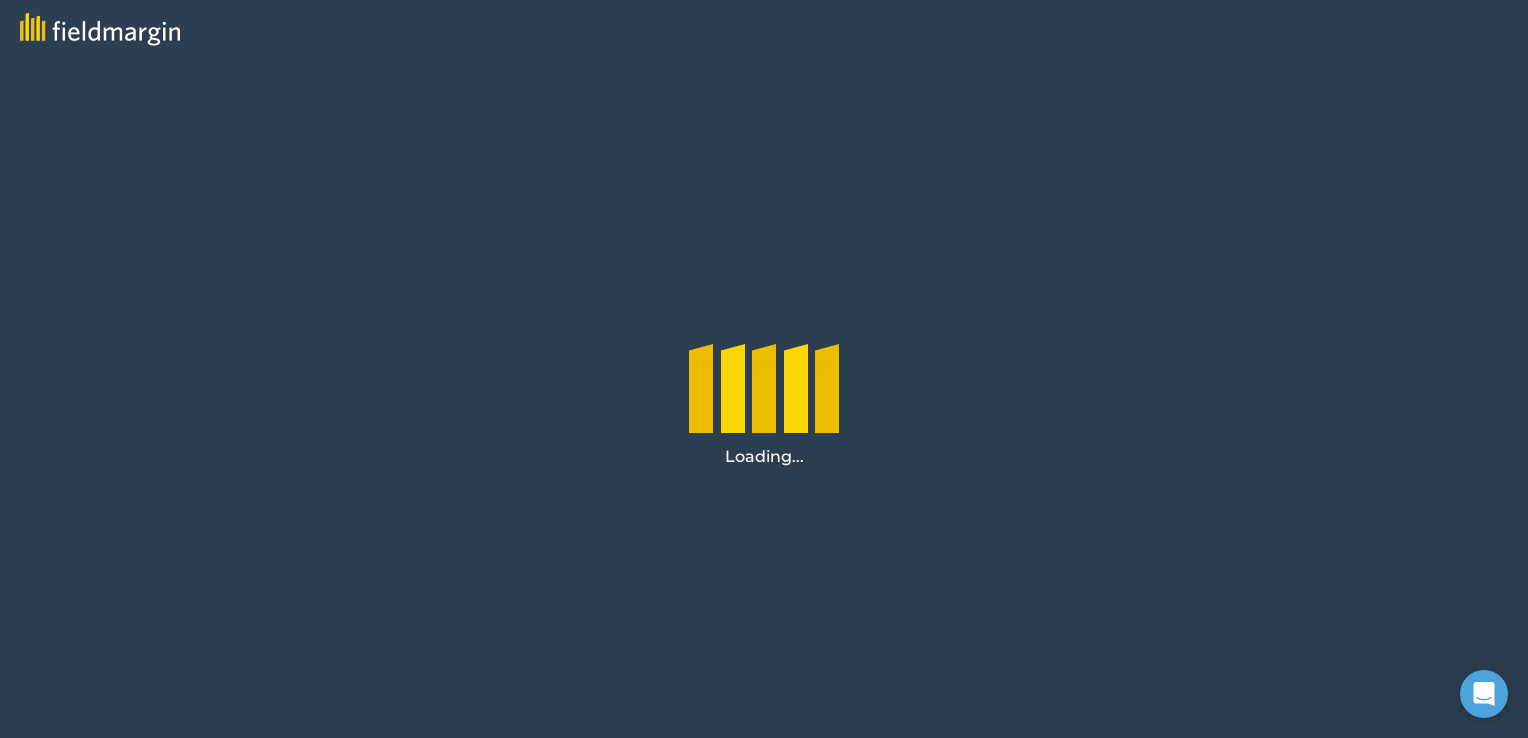 scroll, scrollTop: 0, scrollLeft: 0, axis: both 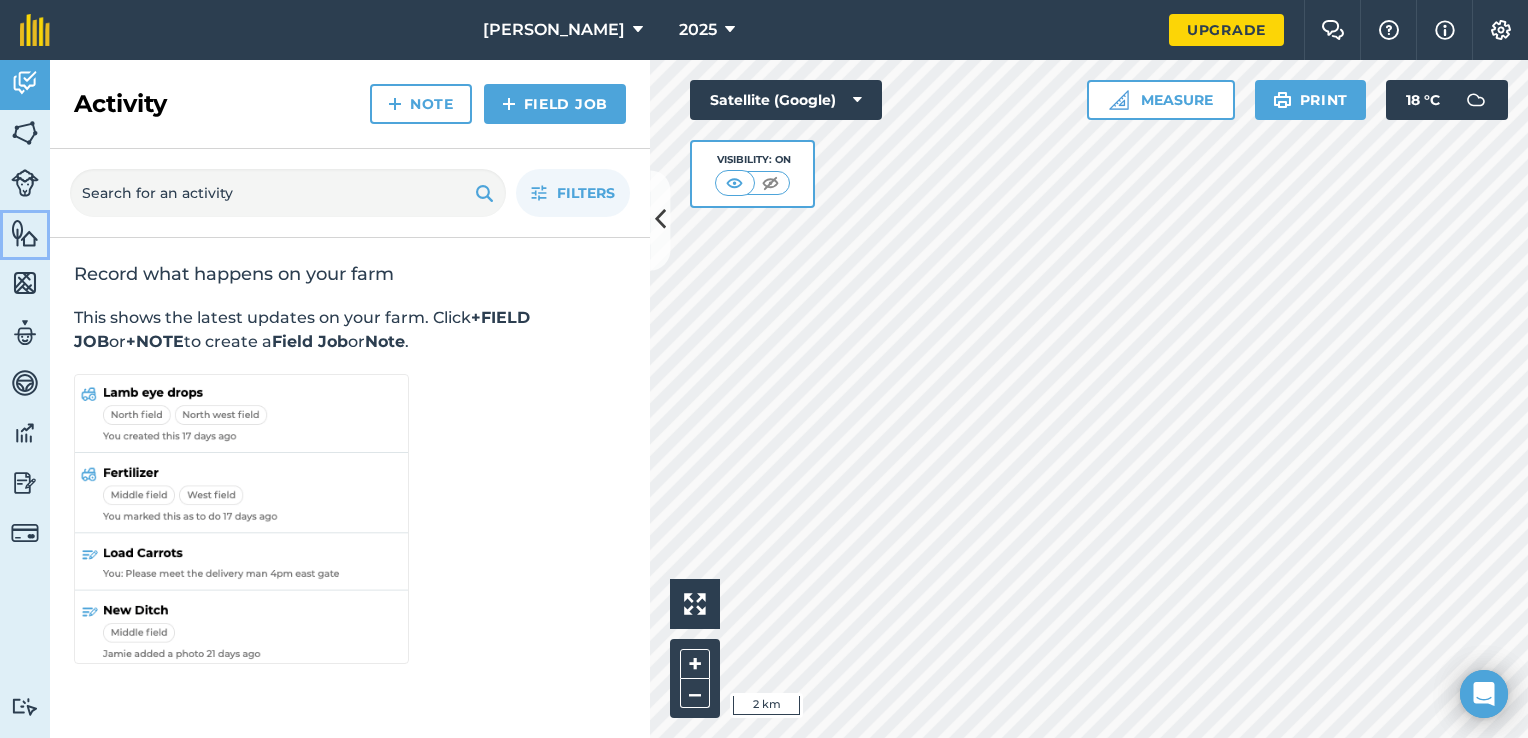 click at bounding box center [25, 233] 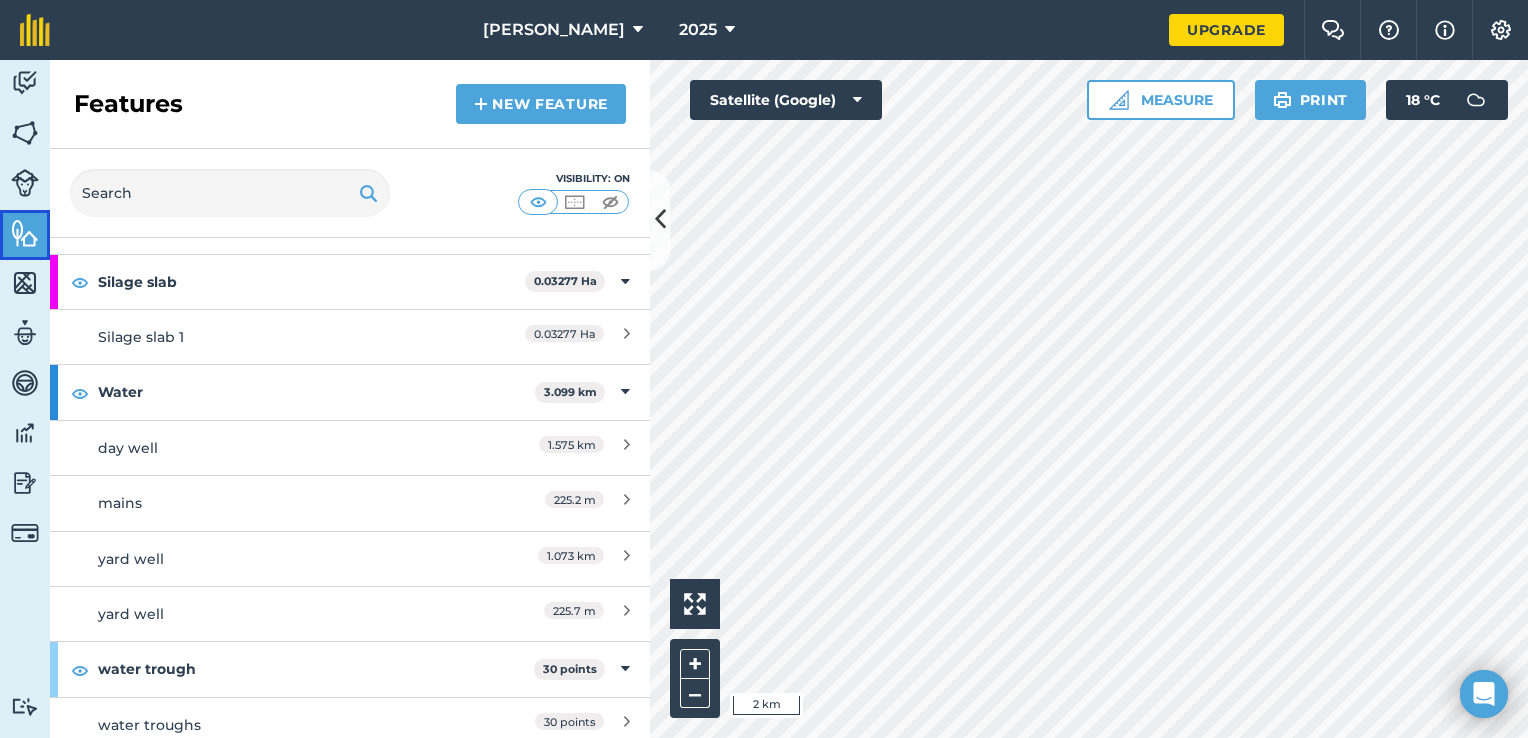 scroll, scrollTop: 1271, scrollLeft: 0, axis: vertical 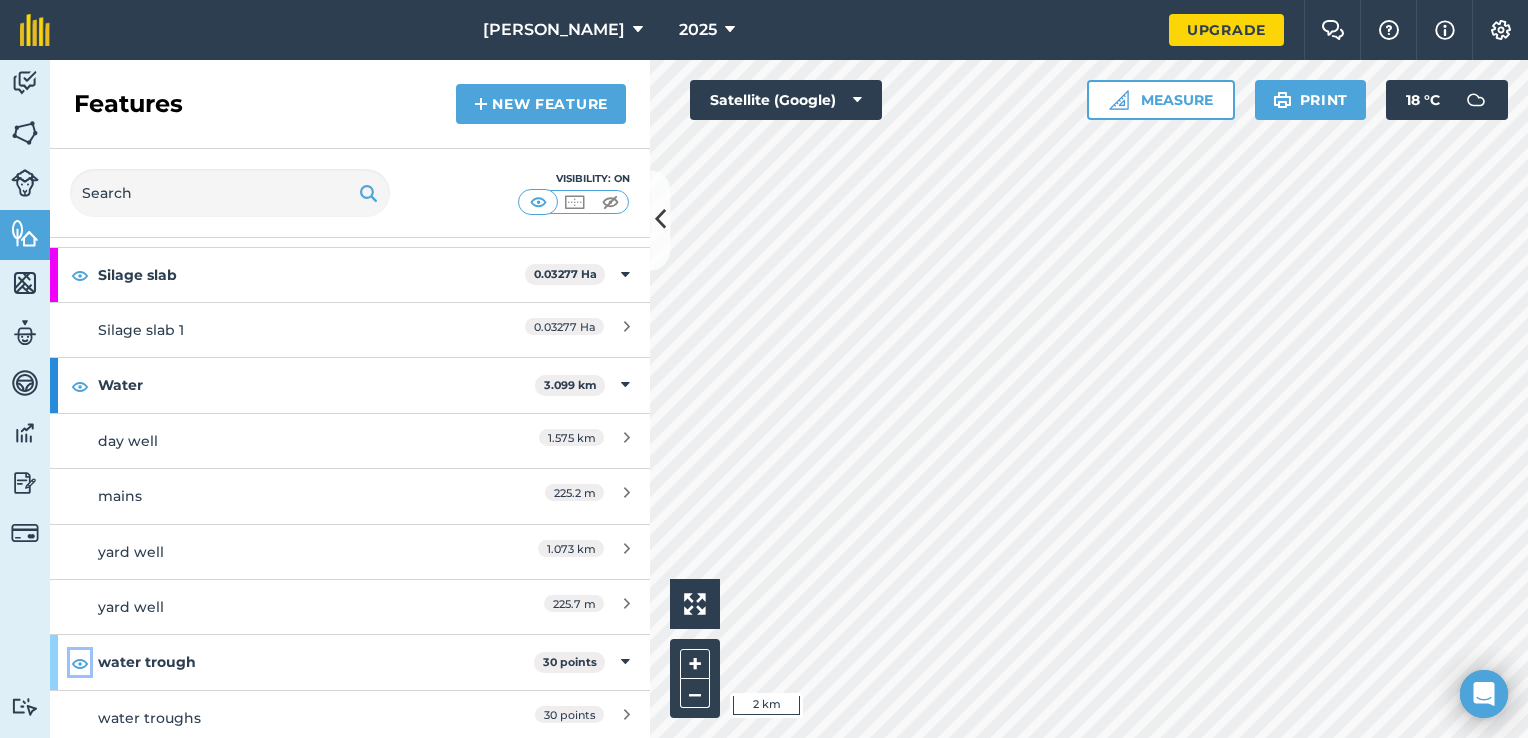 click at bounding box center (80, 663) 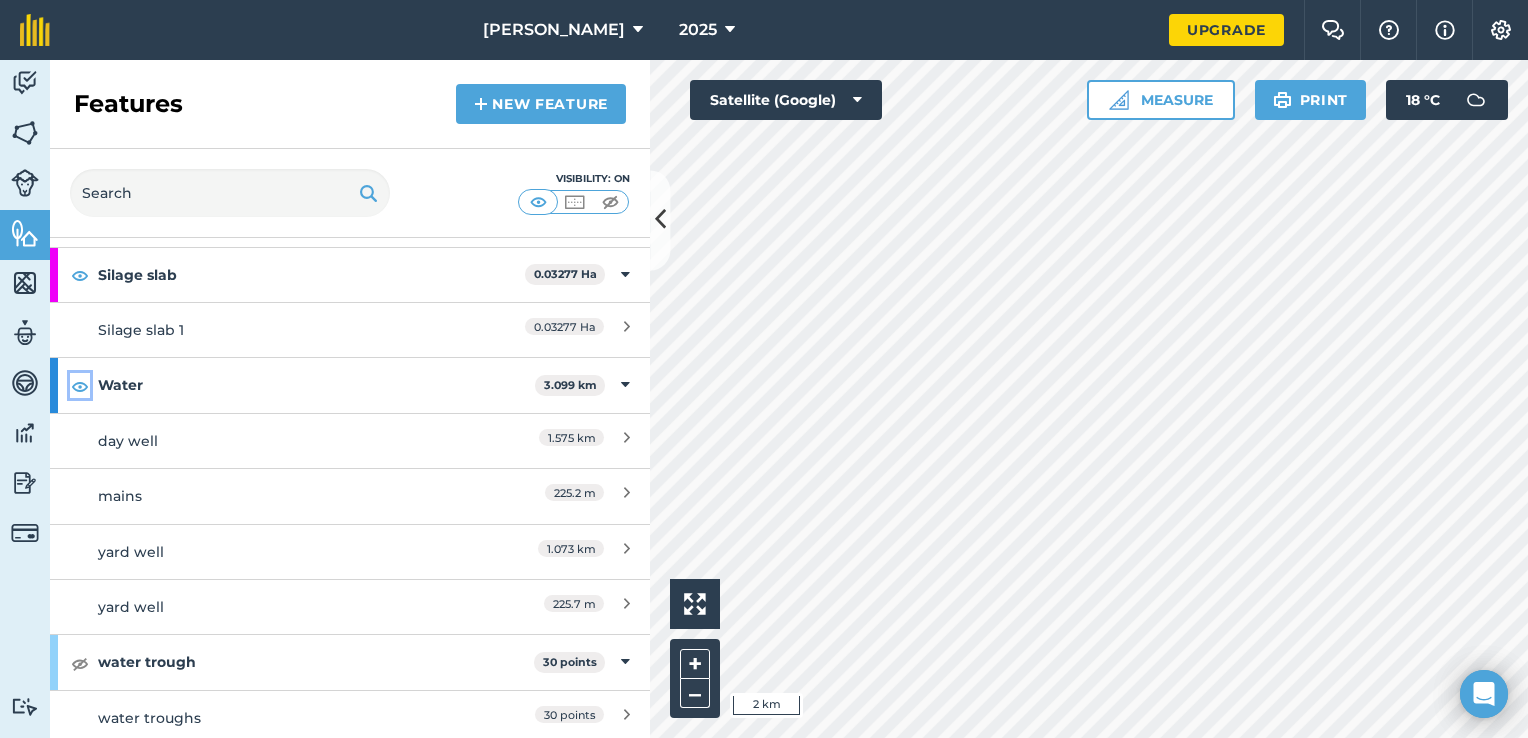 click at bounding box center [80, 386] 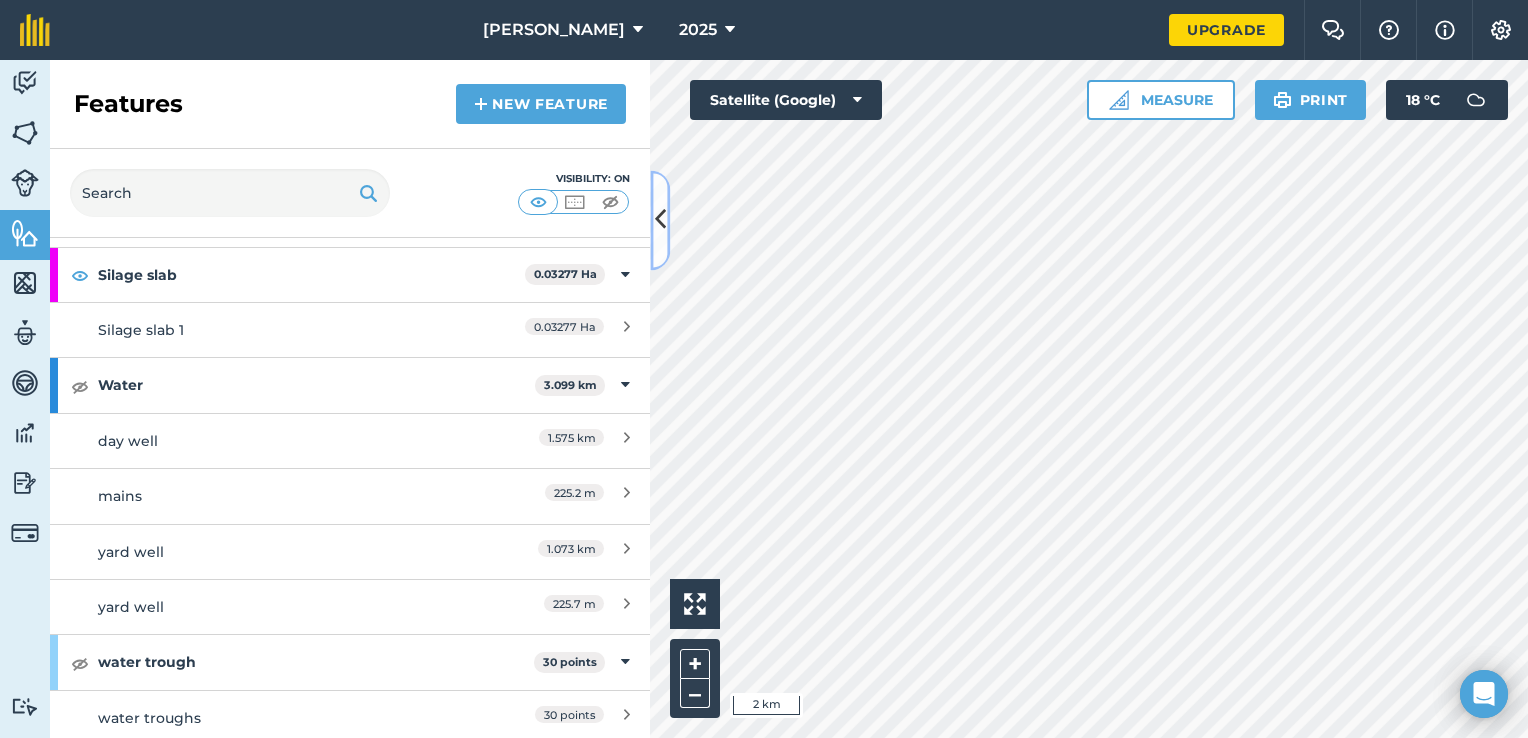 click at bounding box center [660, 220] 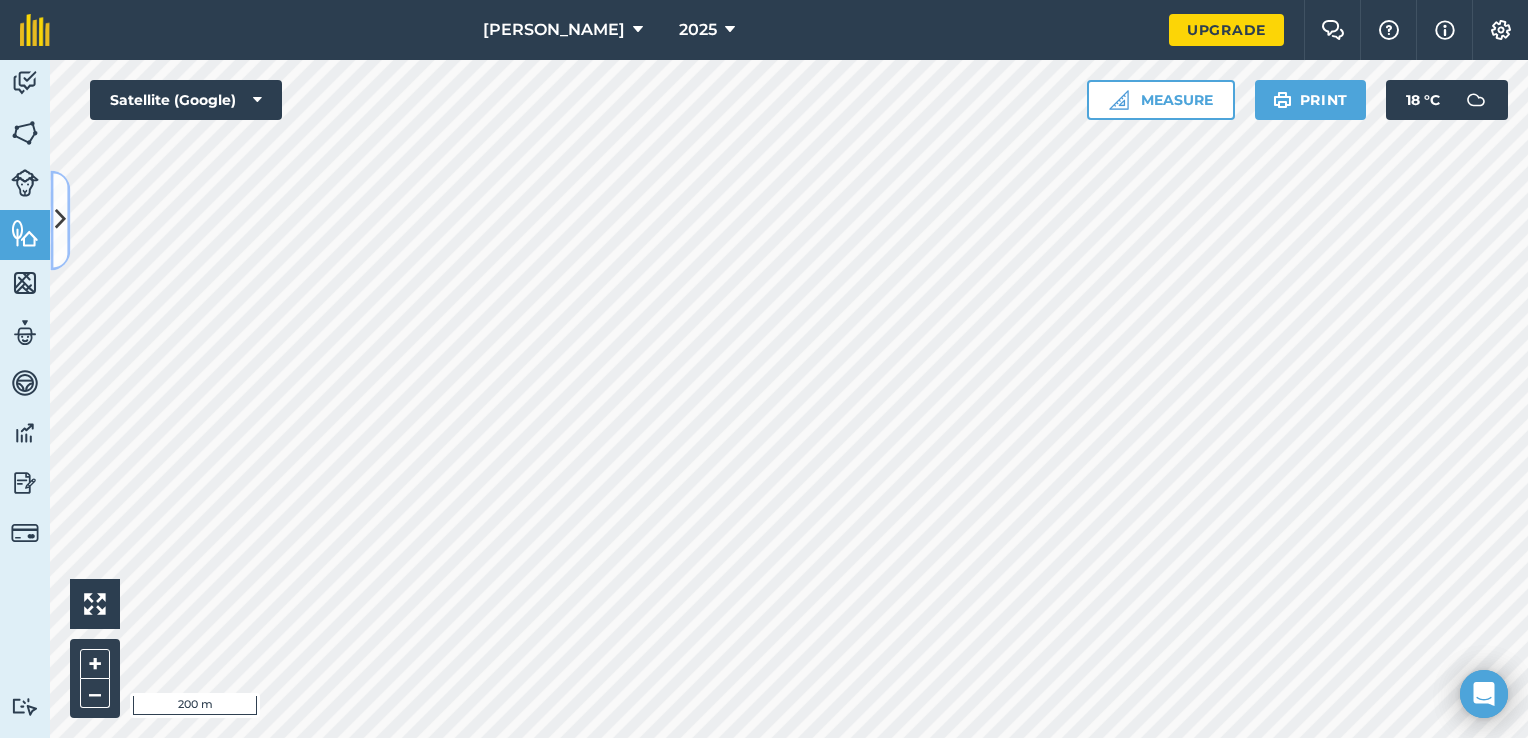 click at bounding box center (60, 220) 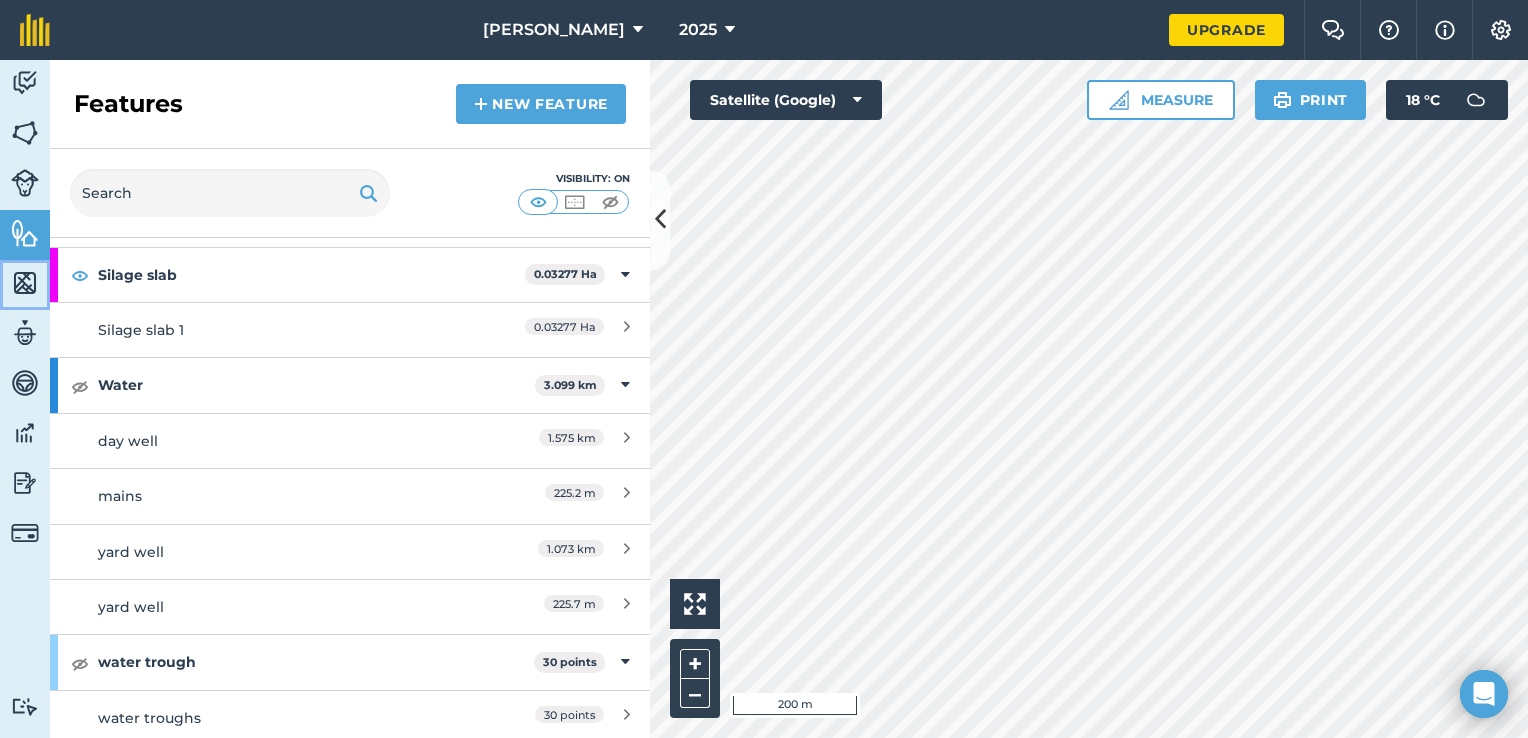click at bounding box center (25, 283) 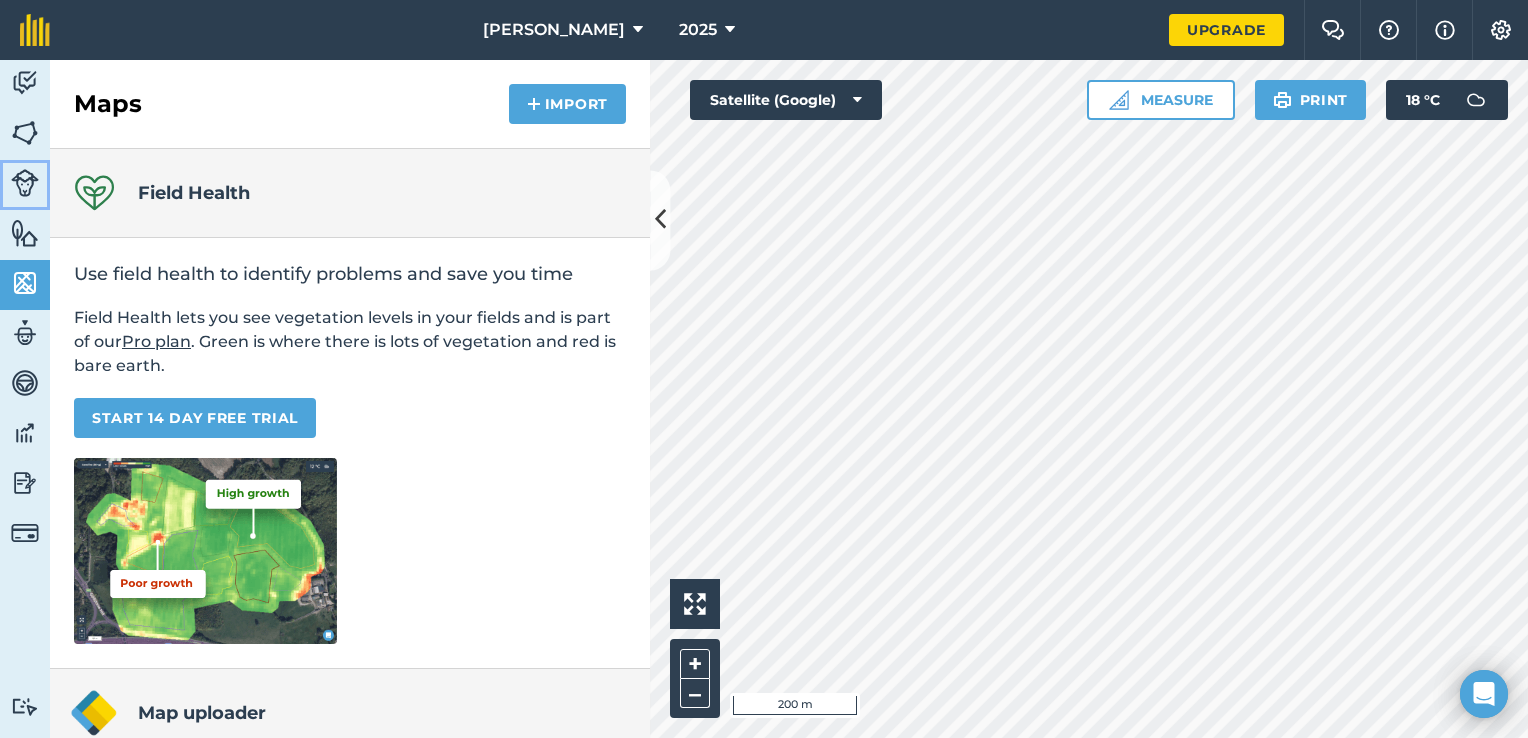 click at bounding box center [25, 183] 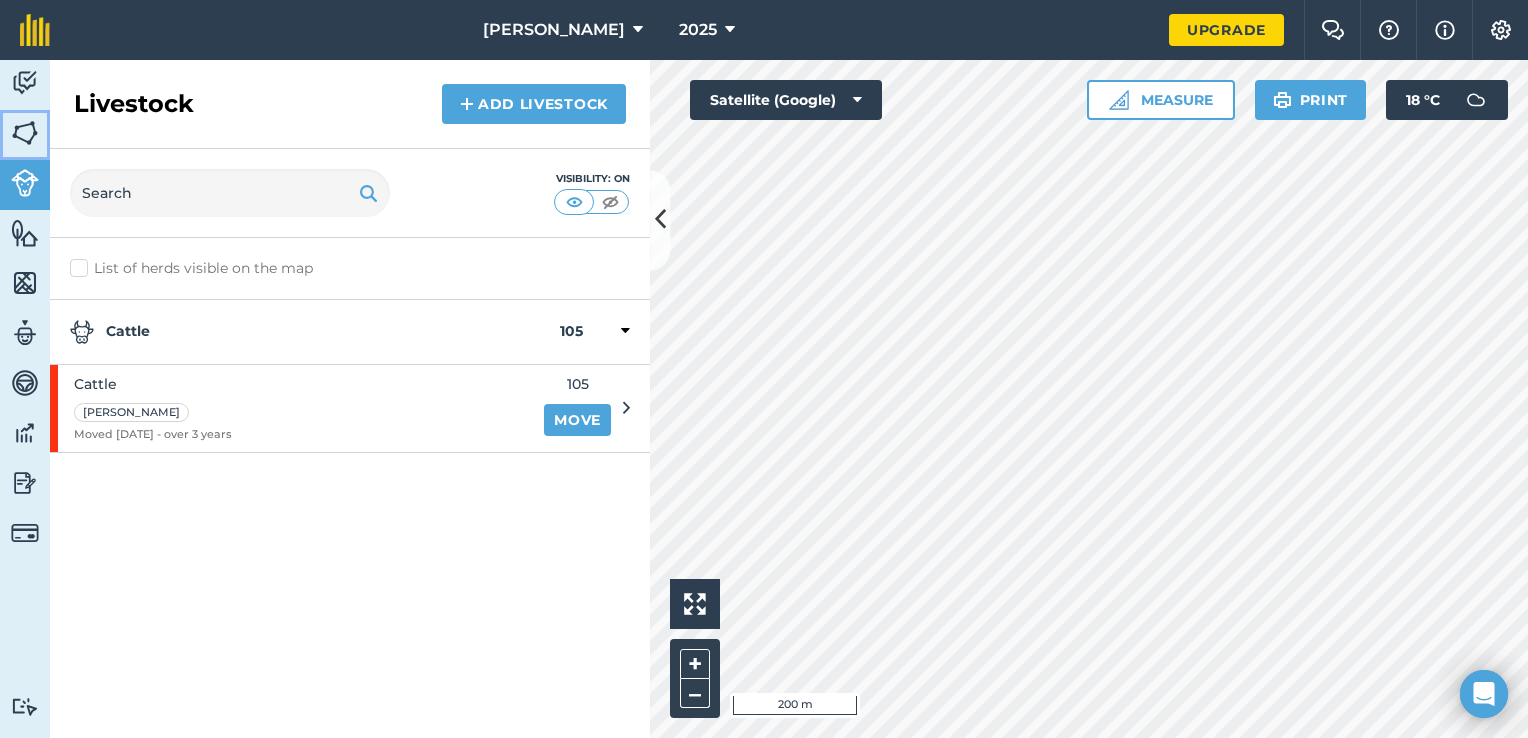 click at bounding box center [25, 133] 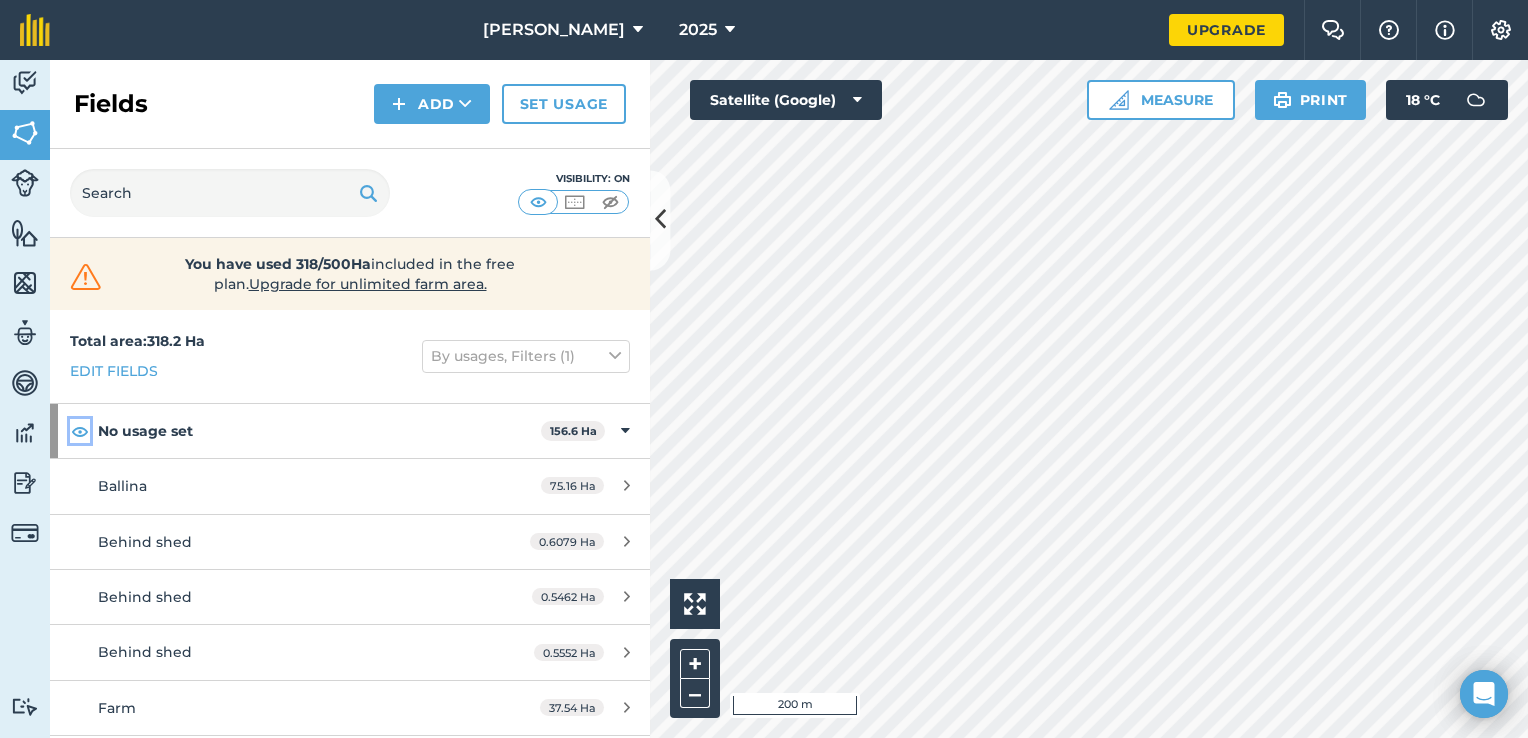 click at bounding box center [80, 431] 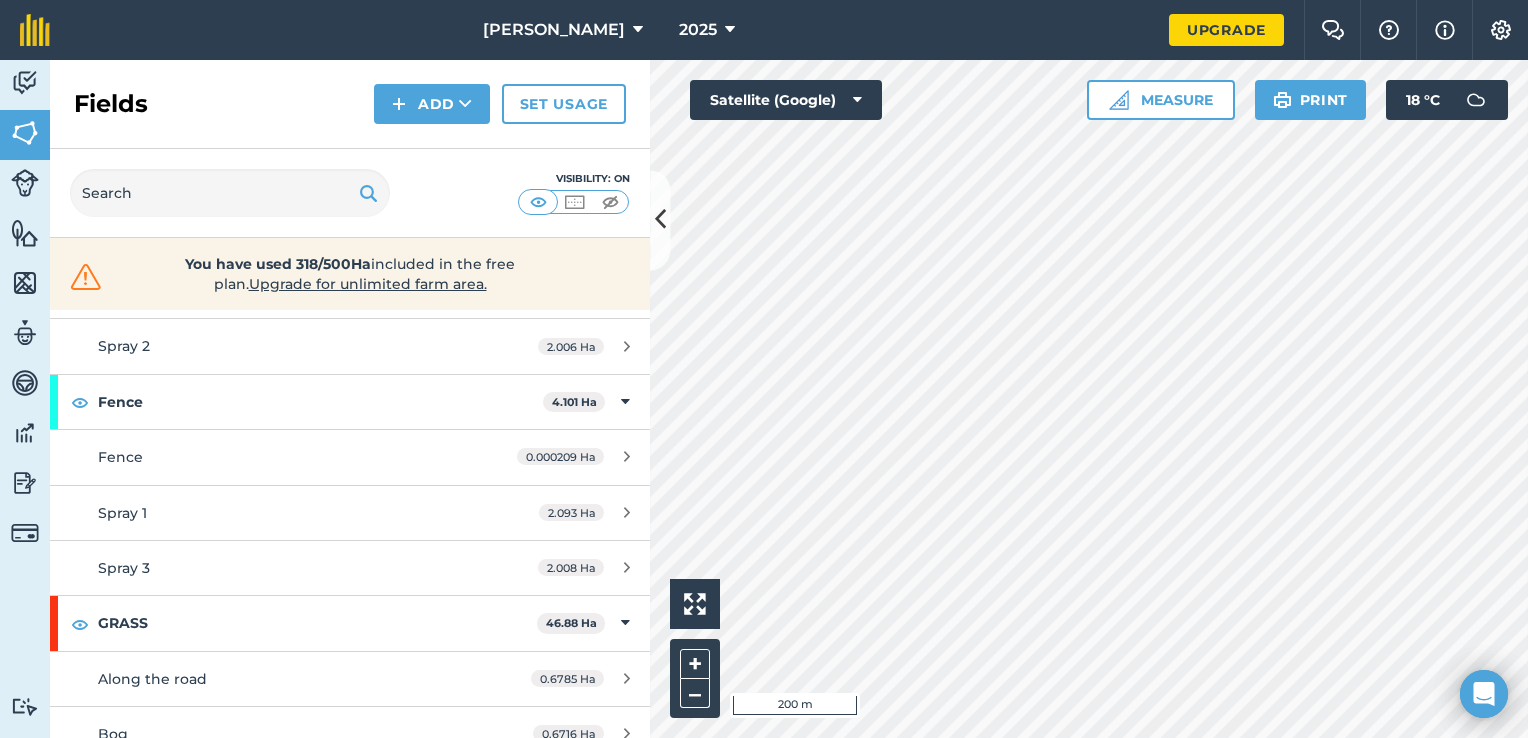scroll, scrollTop: 988, scrollLeft: 0, axis: vertical 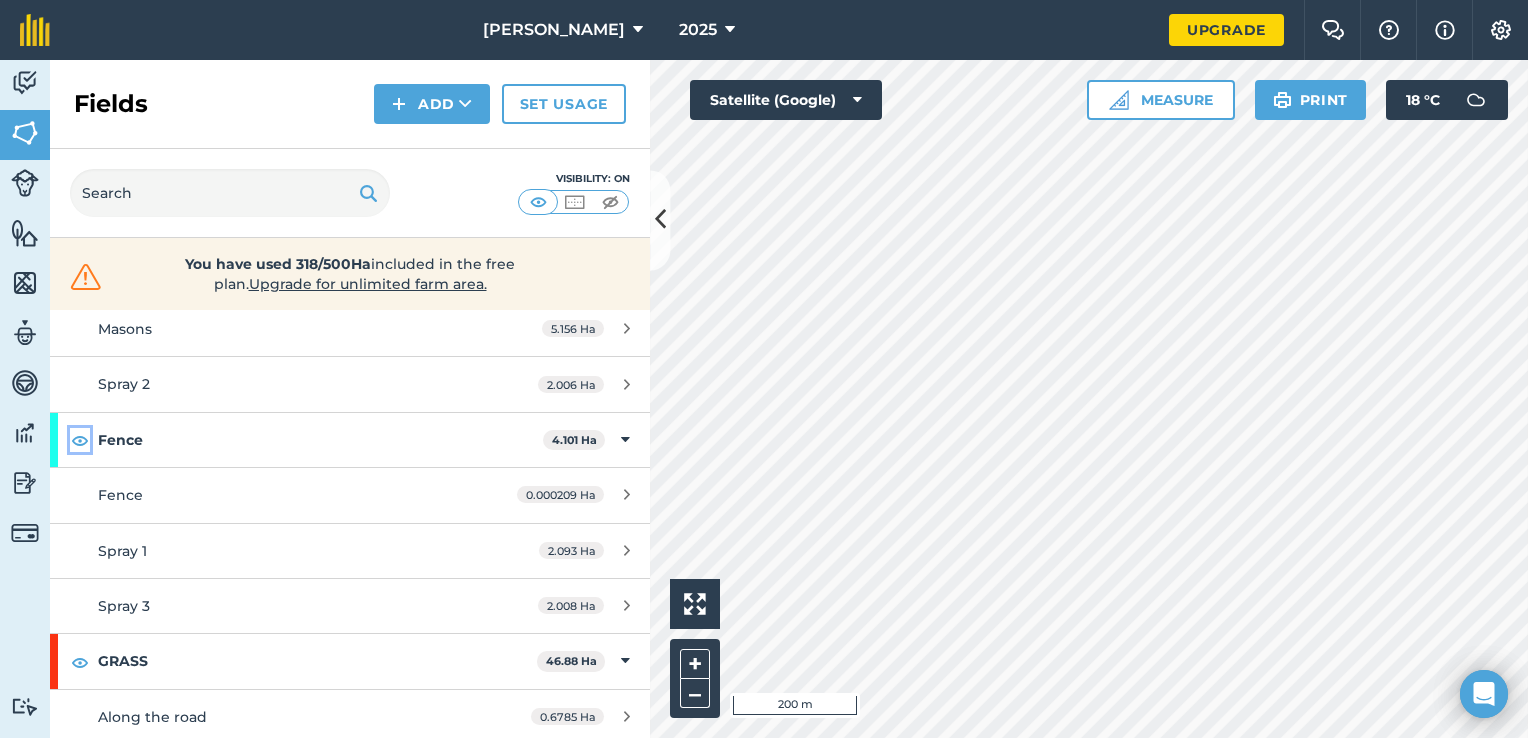 click at bounding box center [80, 440] 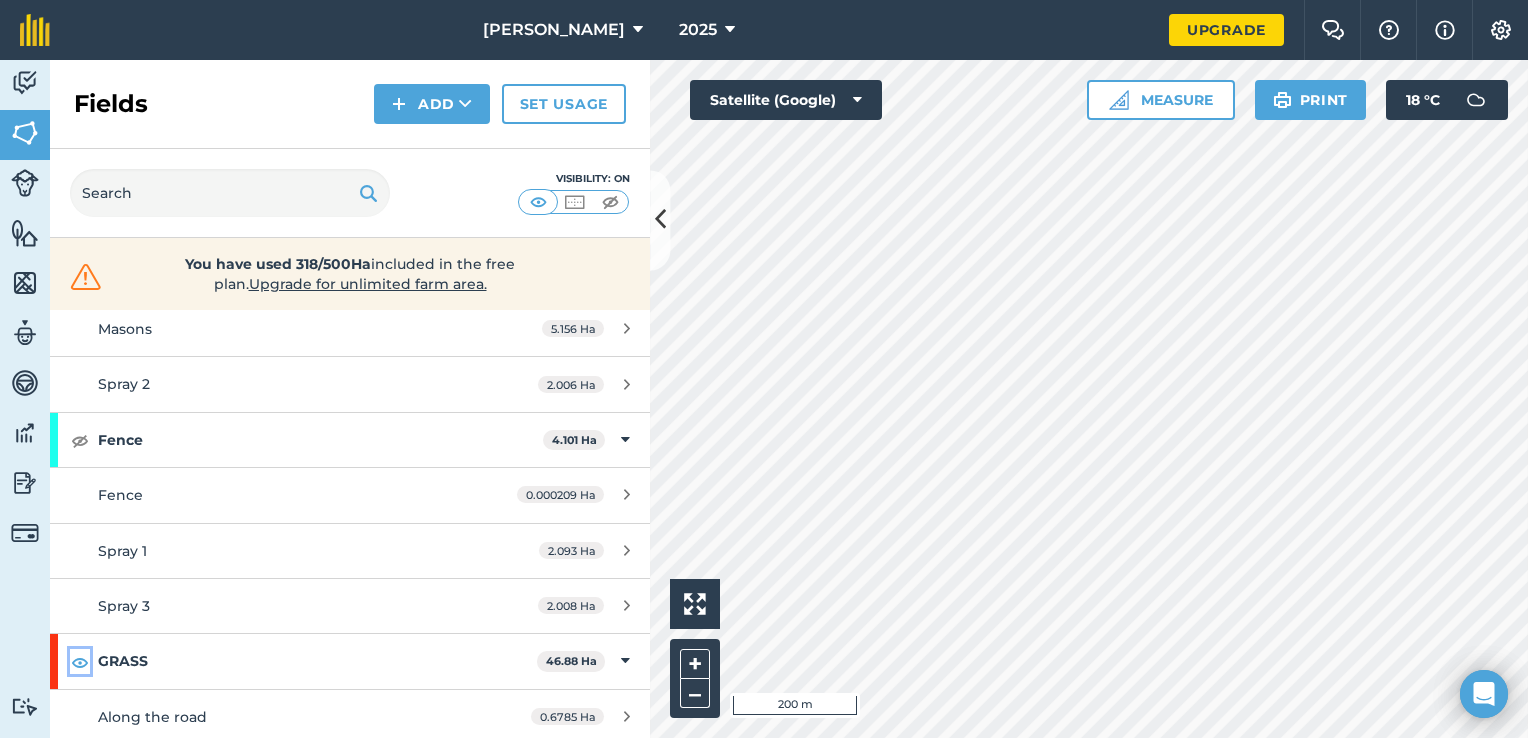 click at bounding box center [80, 662] 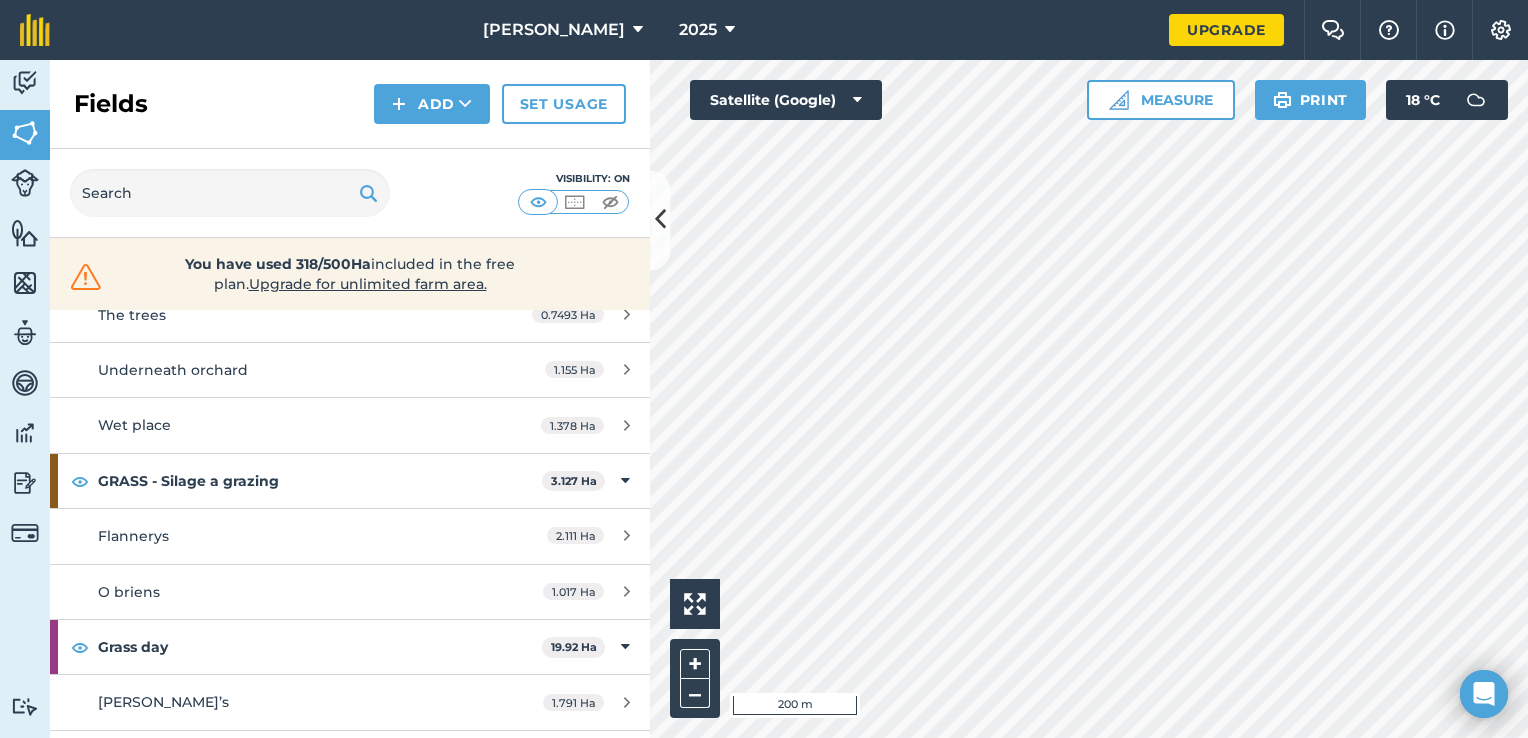 scroll, scrollTop: 2922, scrollLeft: 0, axis: vertical 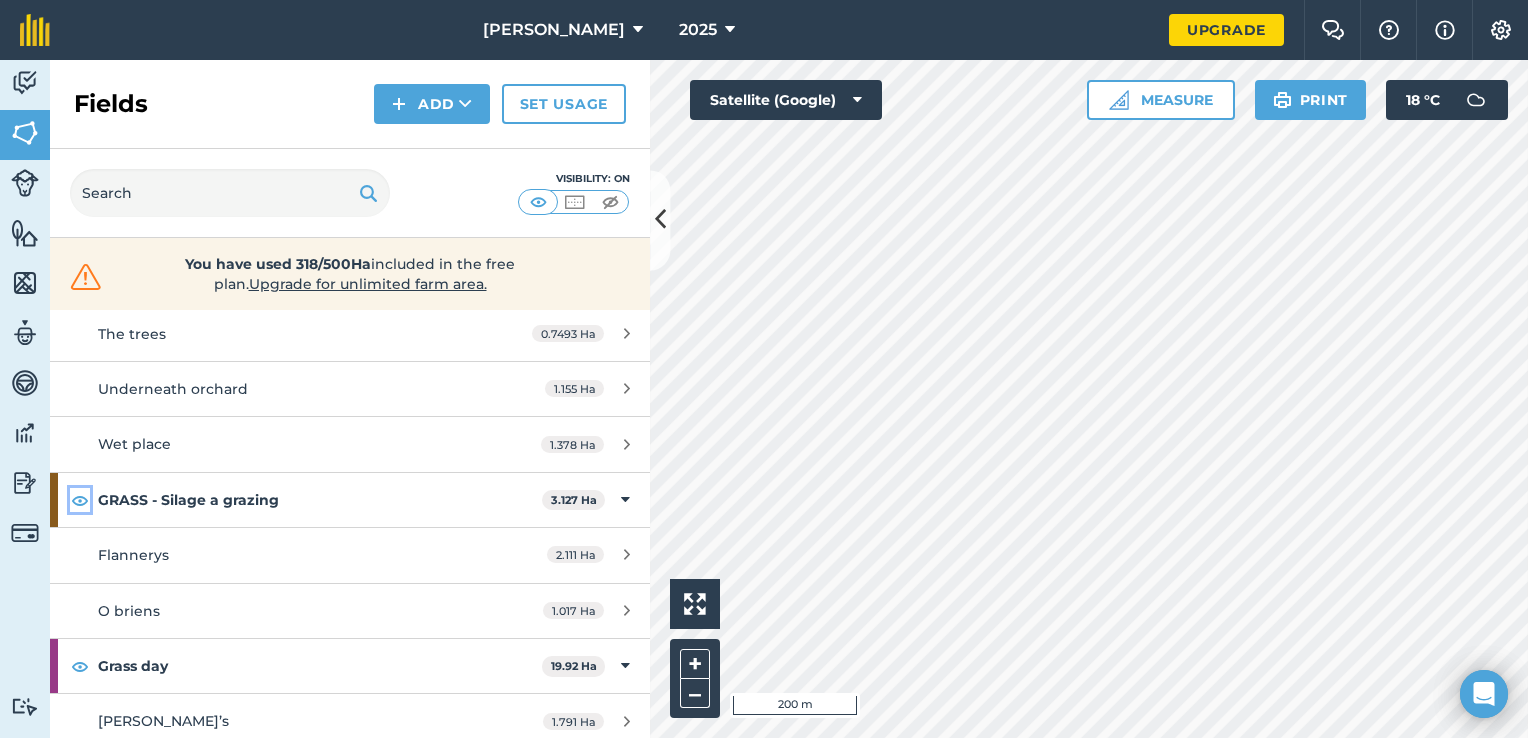 click at bounding box center [80, 500] 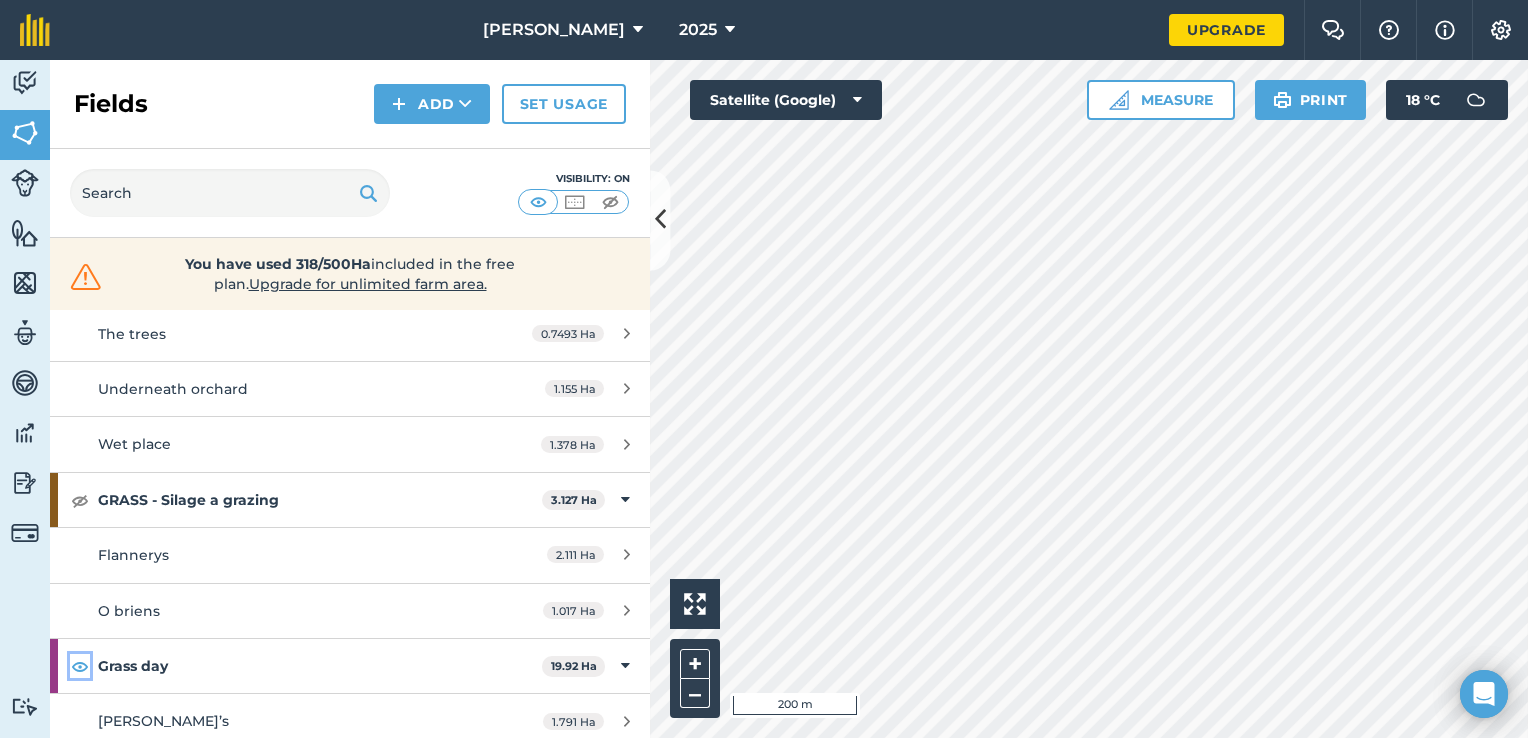 click at bounding box center [80, 666] 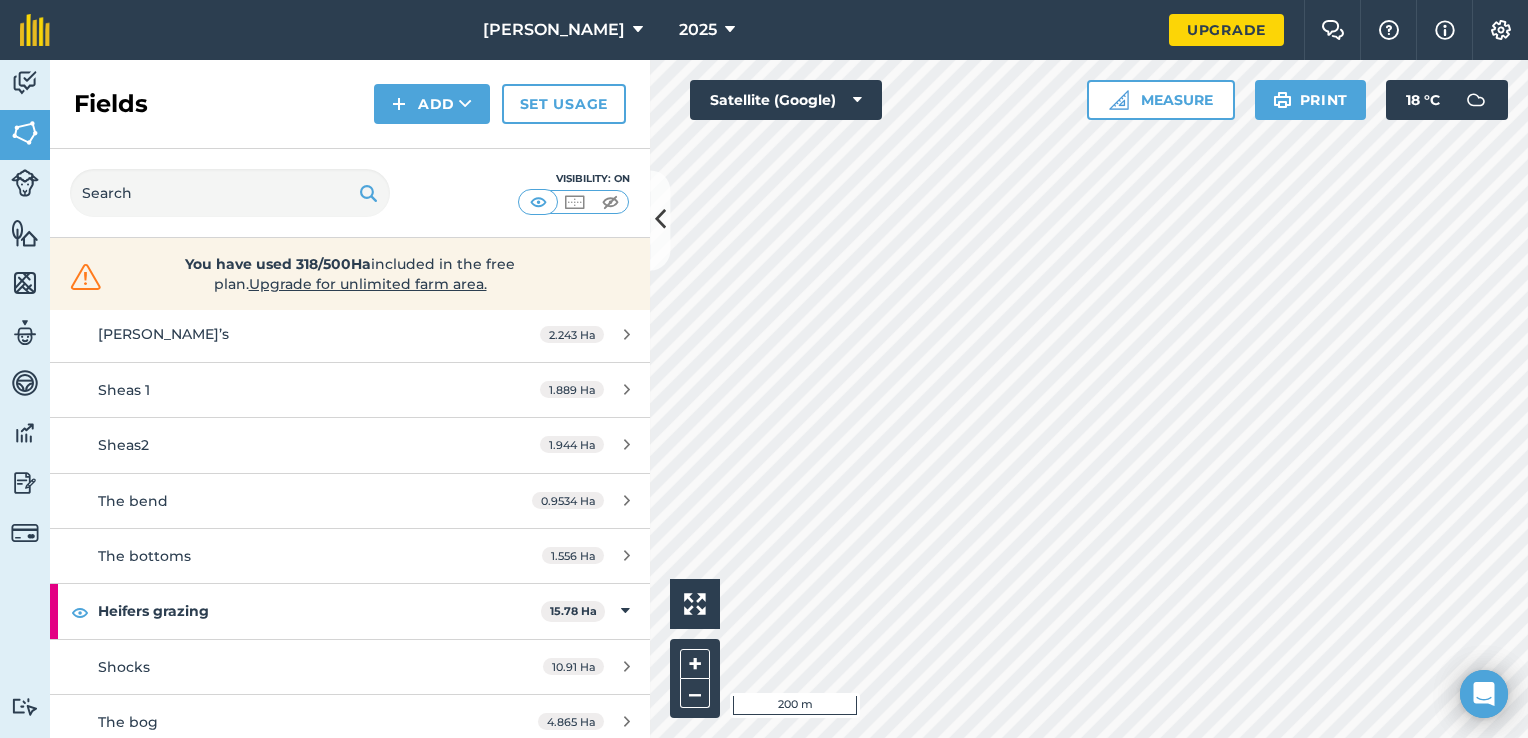 scroll, scrollTop: 3567, scrollLeft: 0, axis: vertical 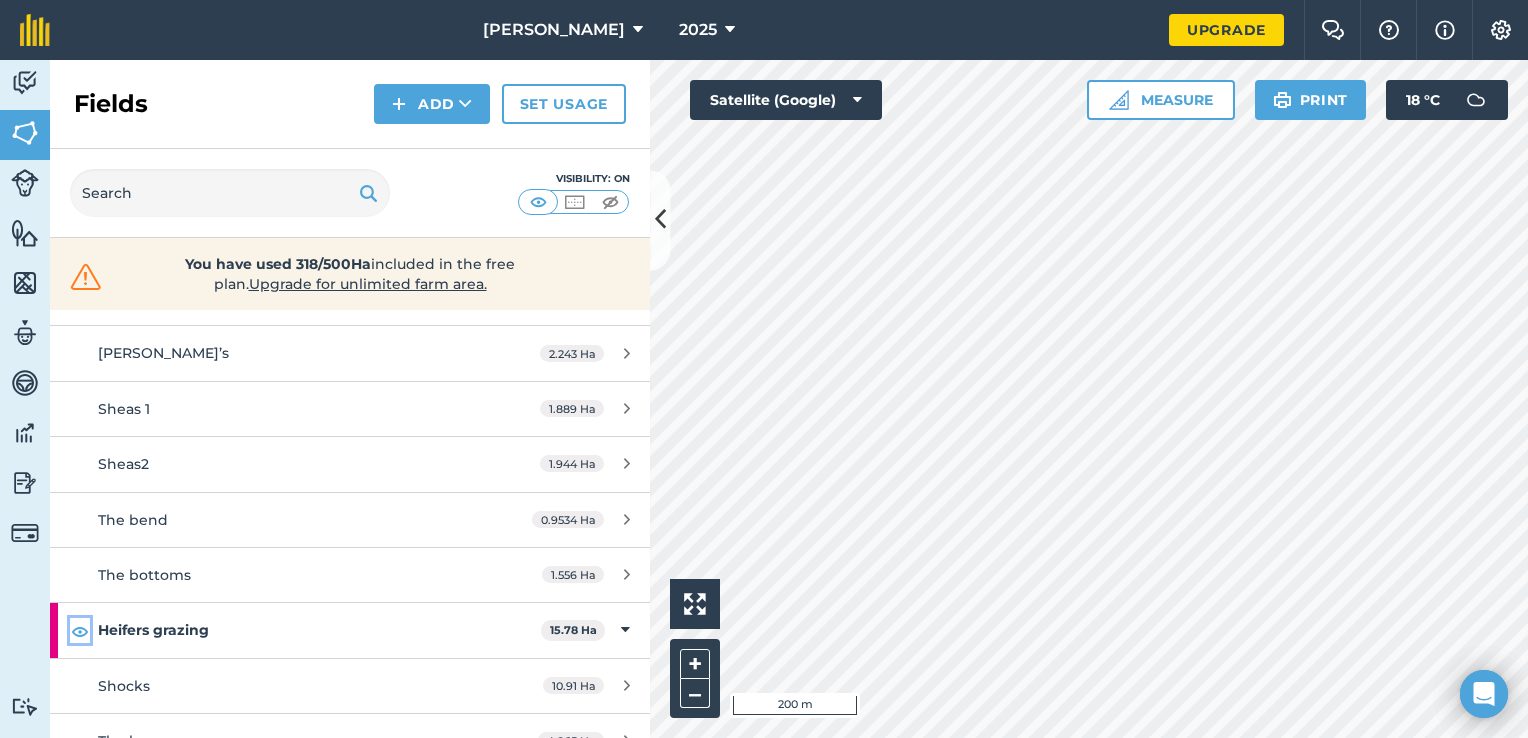 click at bounding box center (80, 631) 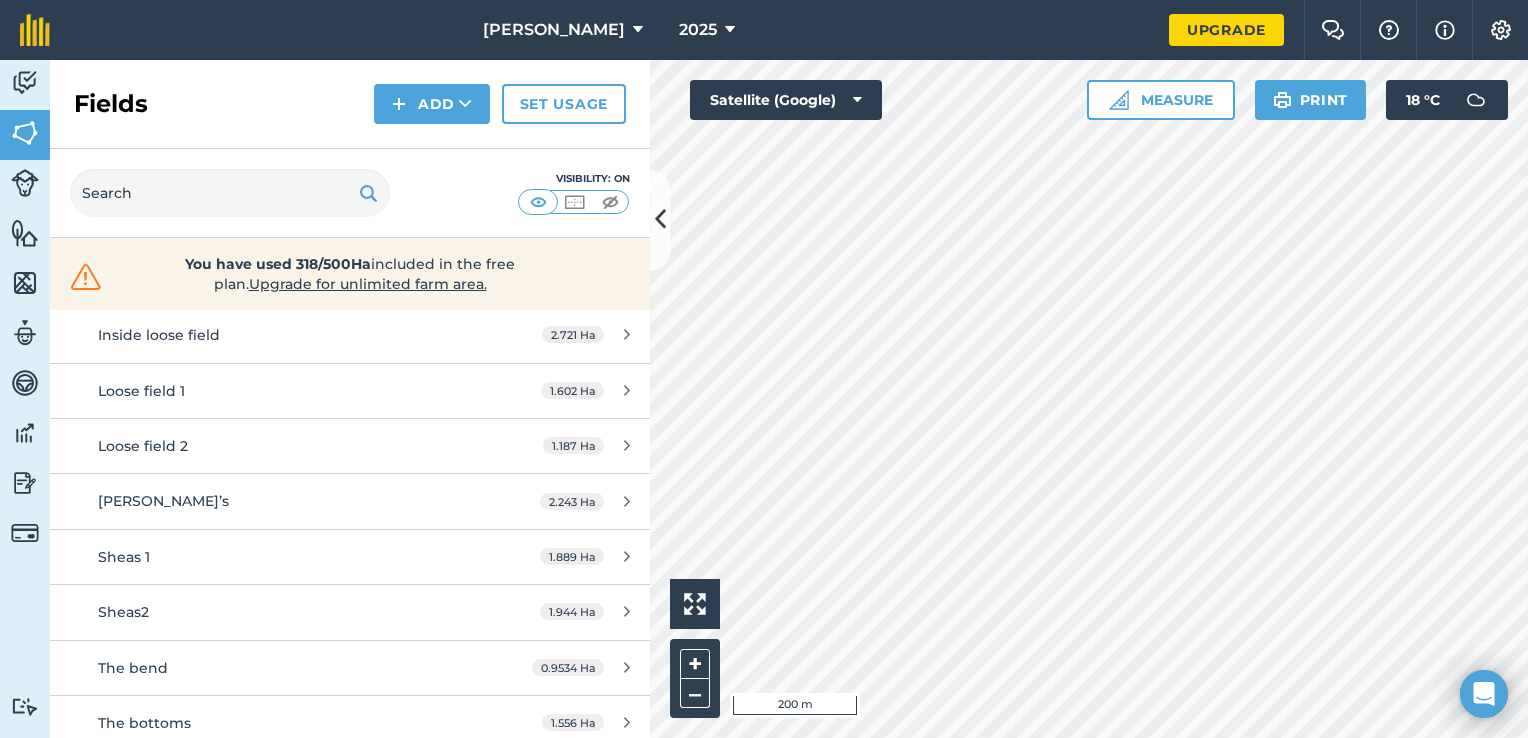 scroll, scrollTop: 3342, scrollLeft: 0, axis: vertical 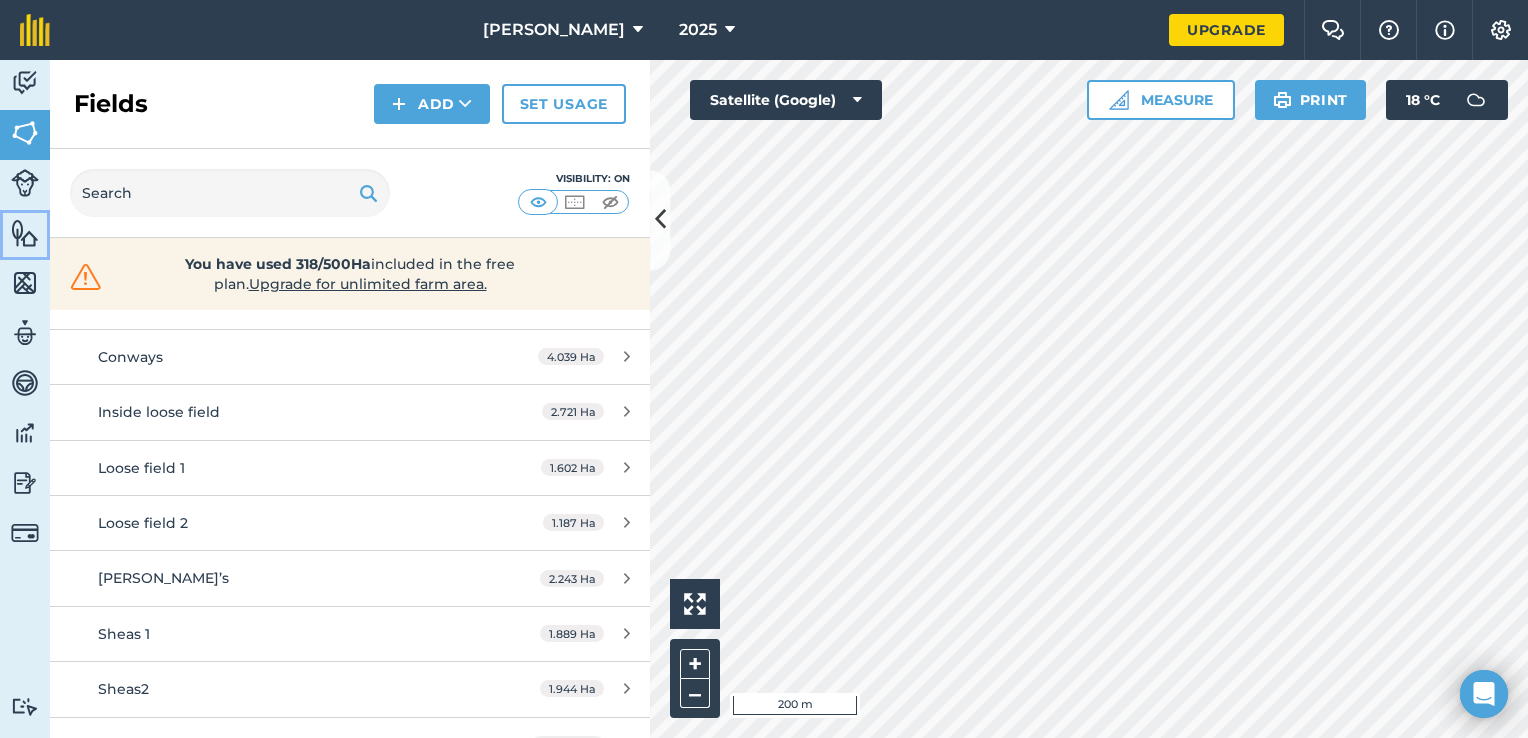 click at bounding box center [25, 233] 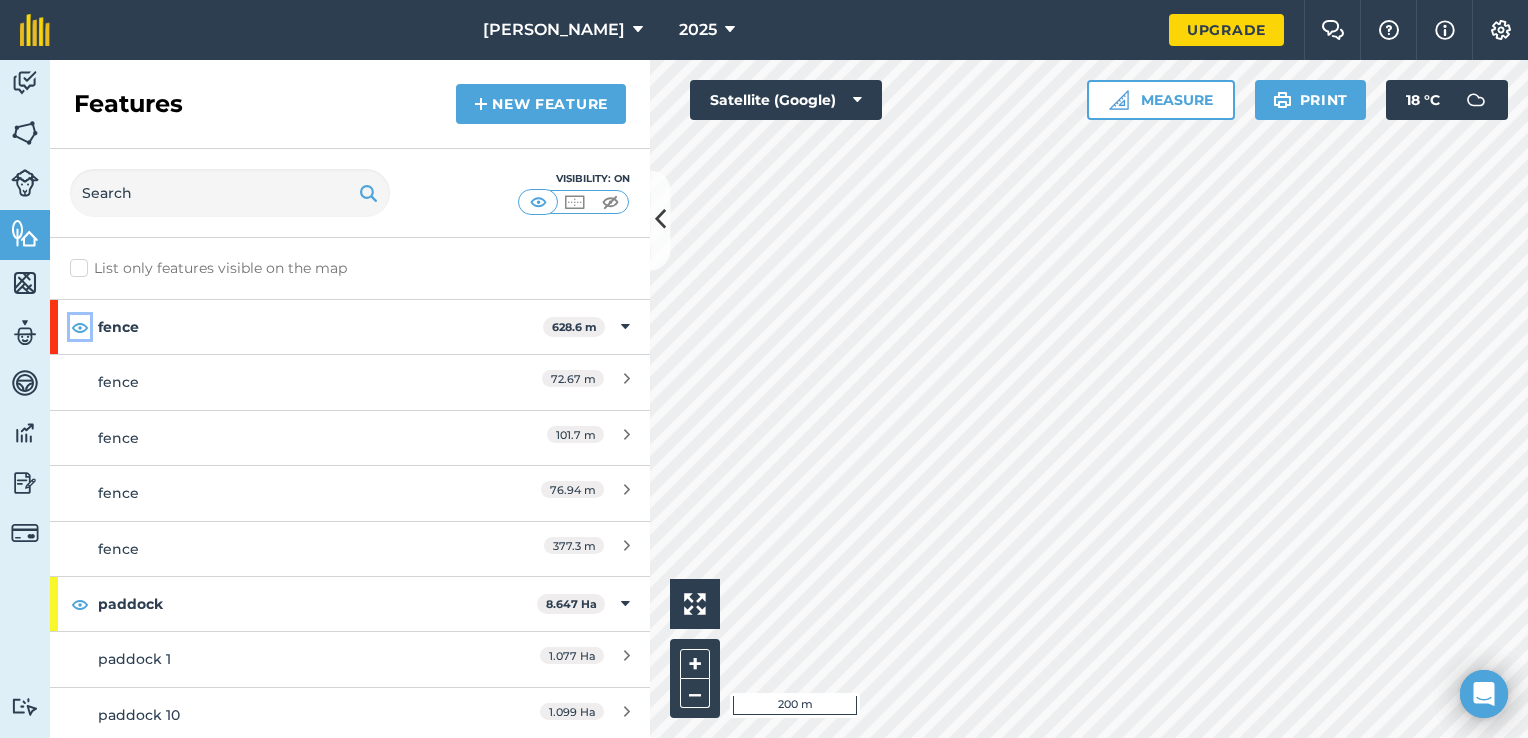 click at bounding box center (80, 327) 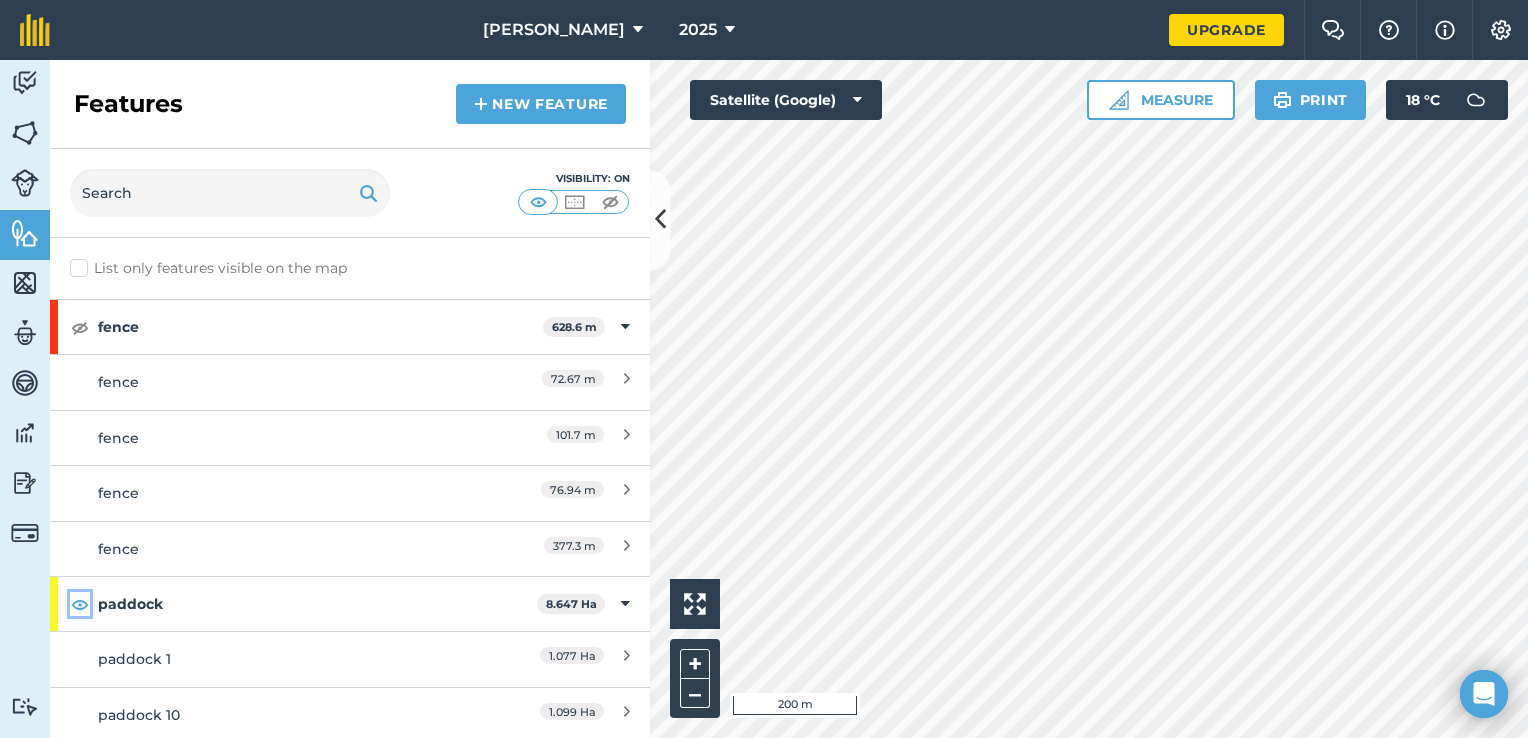 click at bounding box center [80, 604] 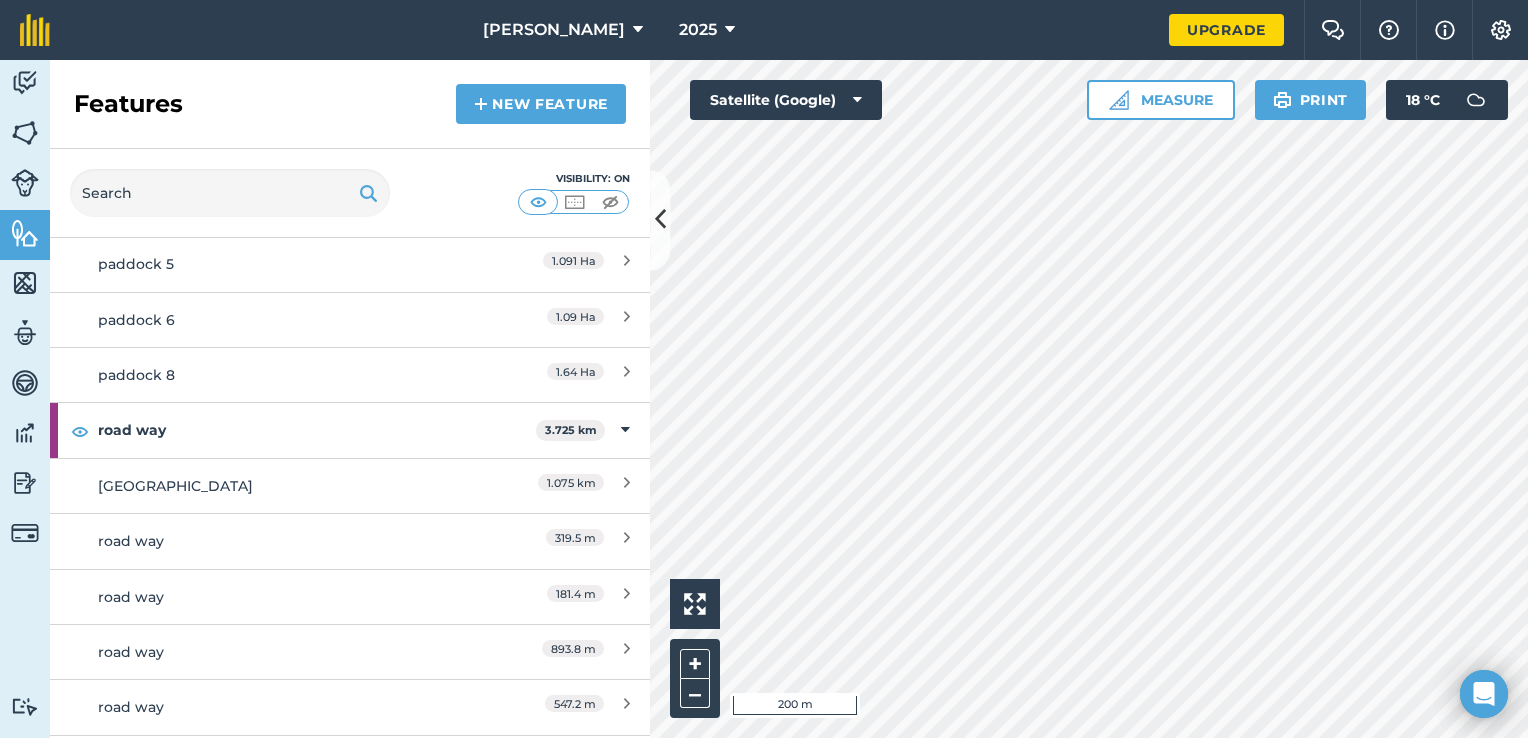scroll, scrollTop: 700, scrollLeft: 0, axis: vertical 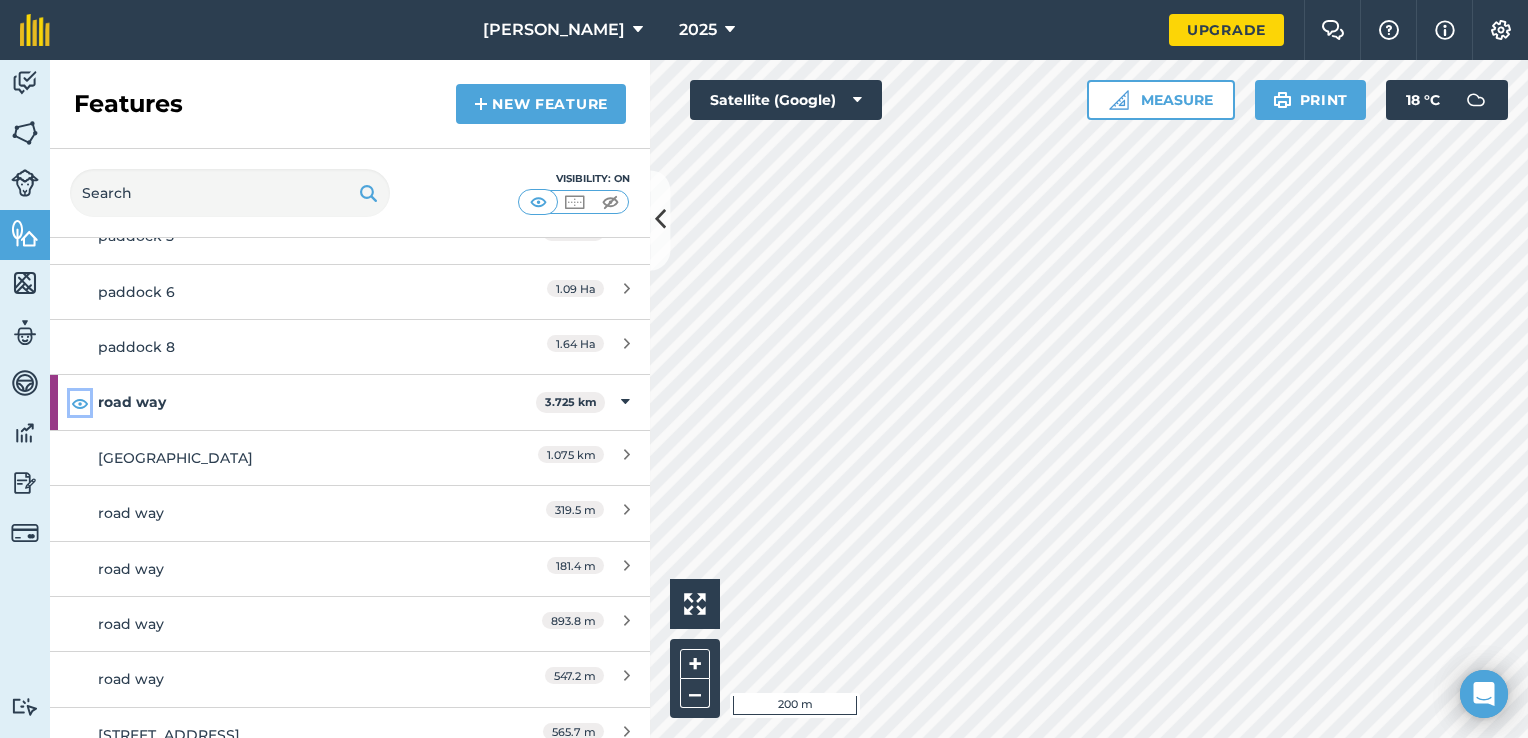 click at bounding box center (80, 403) 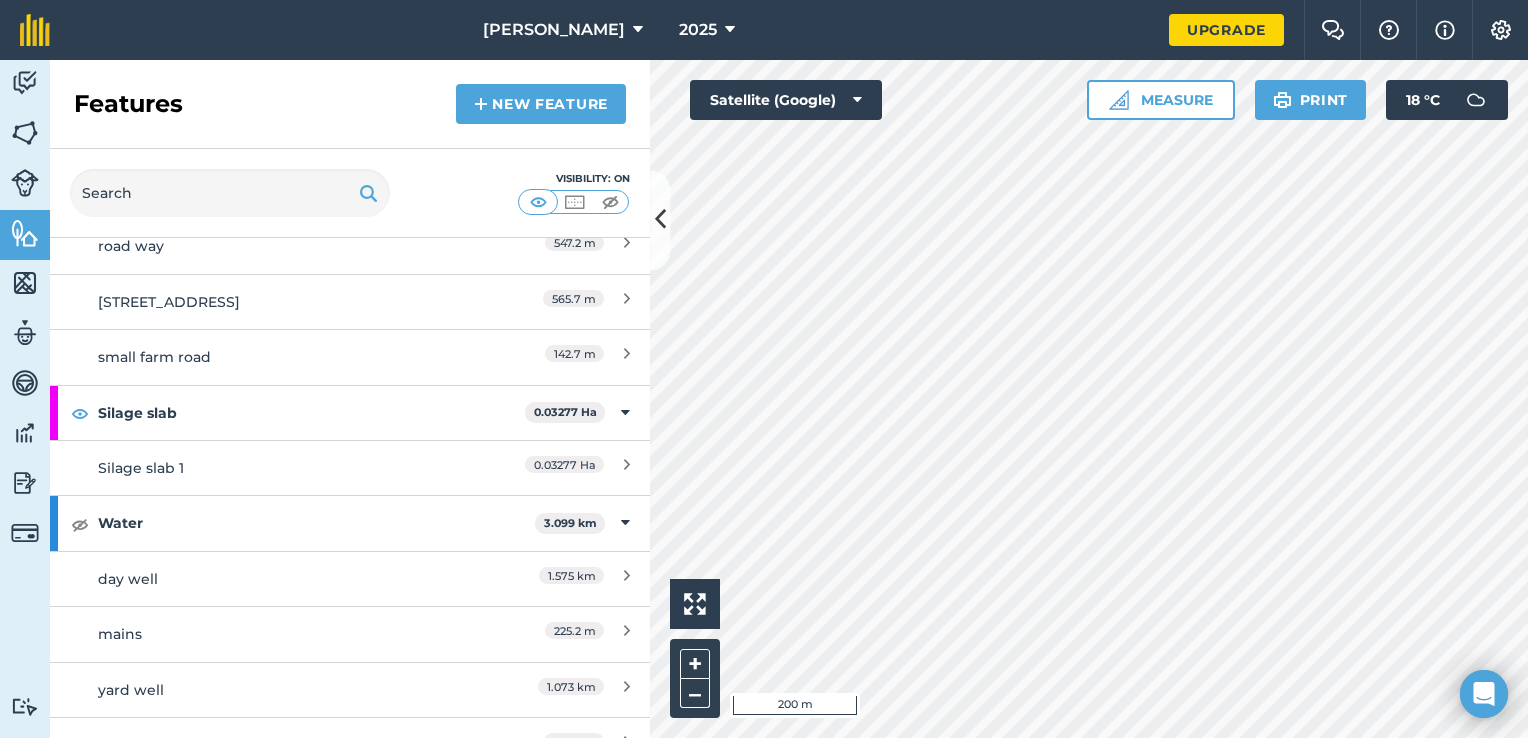 scroll, scrollTop: 1271, scrollLeft: 0, axis: vertical 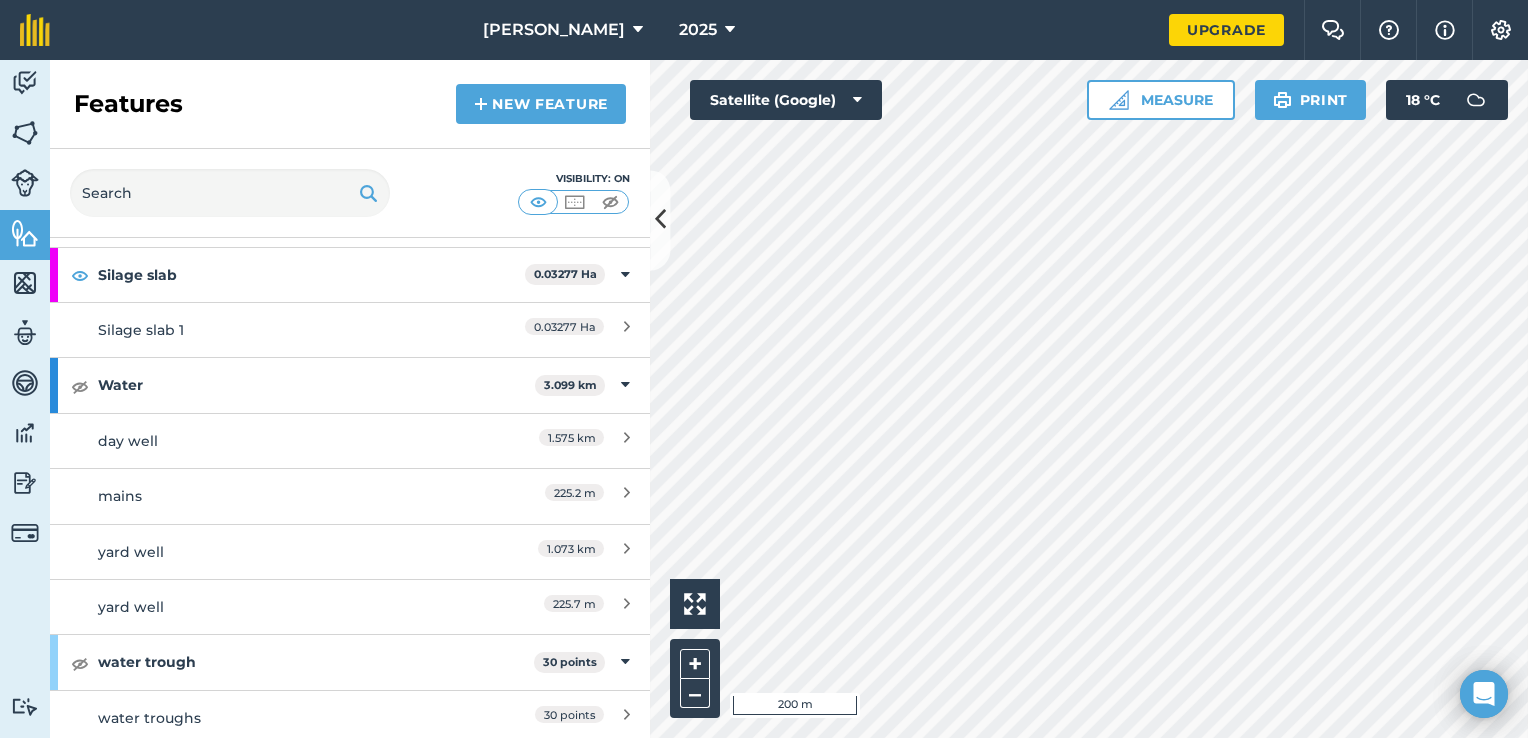 click on "List only features visible on the map" at bounding box center (76, 264) 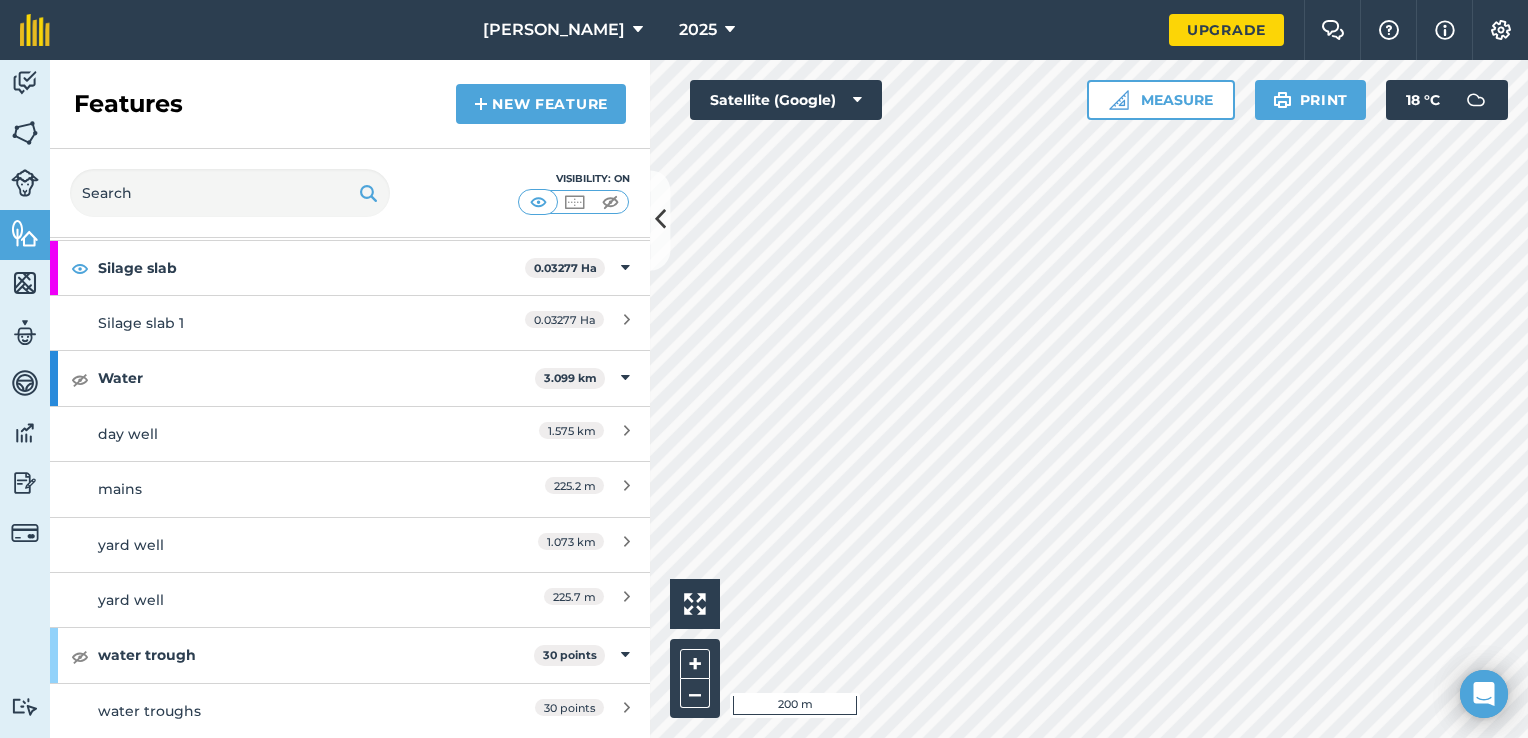 scroll, scrollTop: 995, scrollLeft: 0, axis: vertical 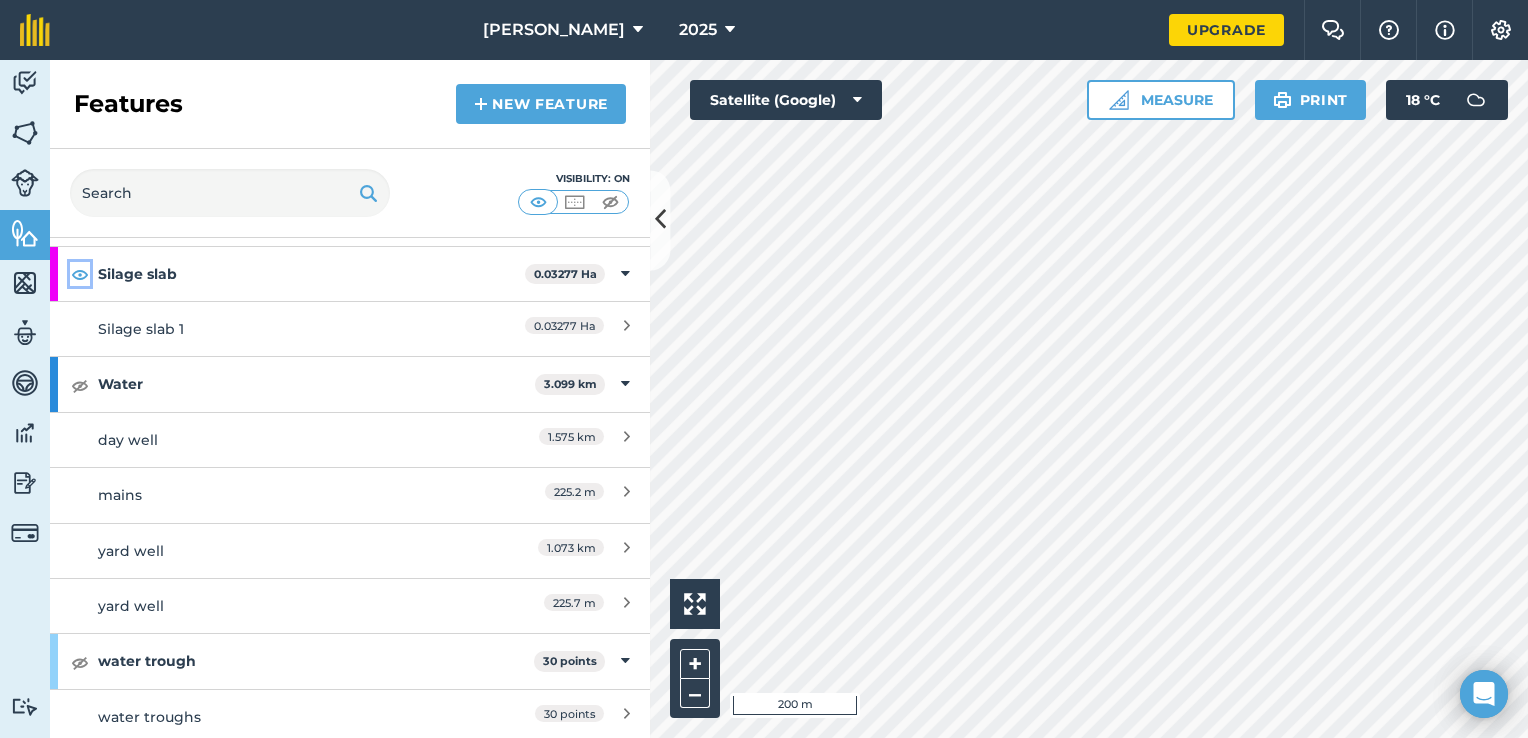 click at bounding box center [80, 274] 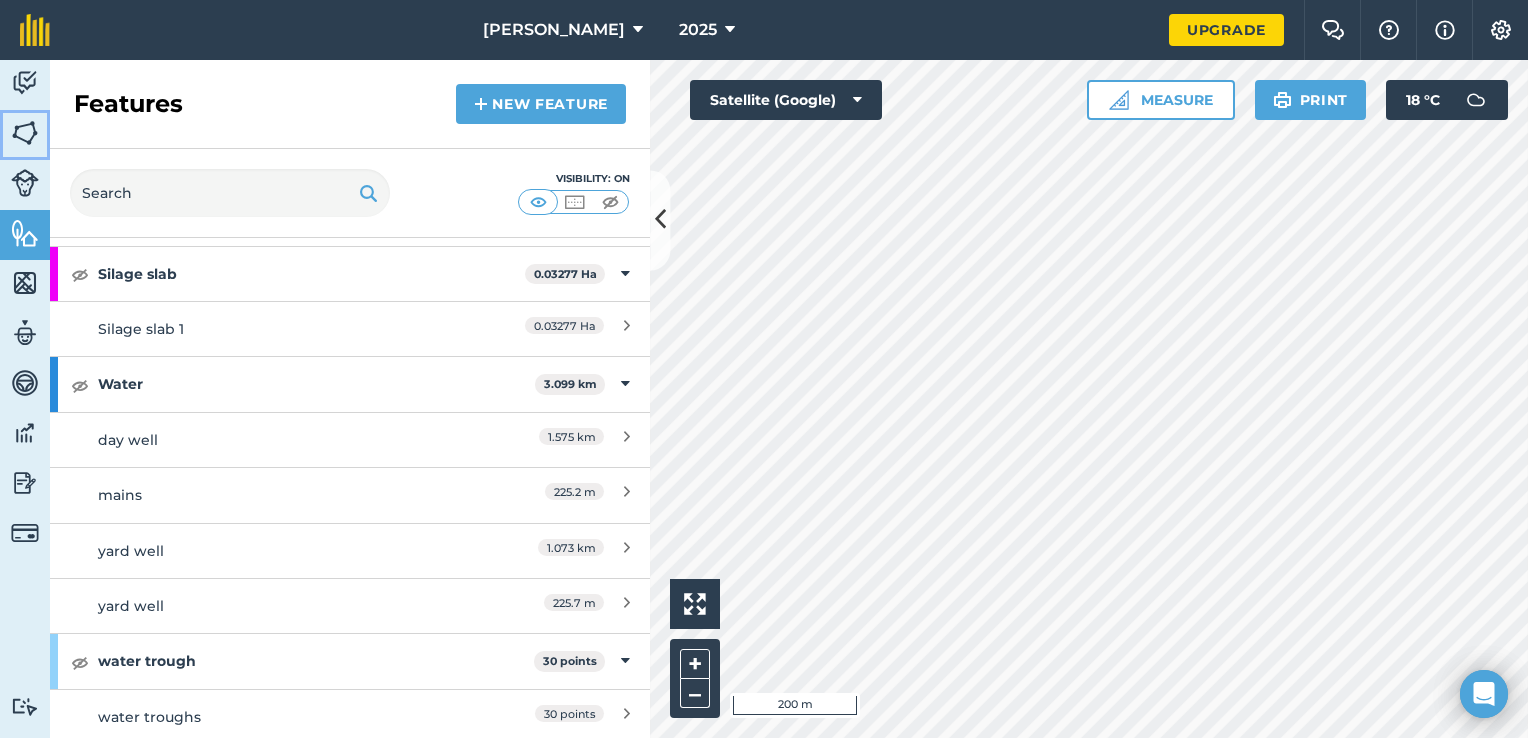 click at bounding box center (25, 133) 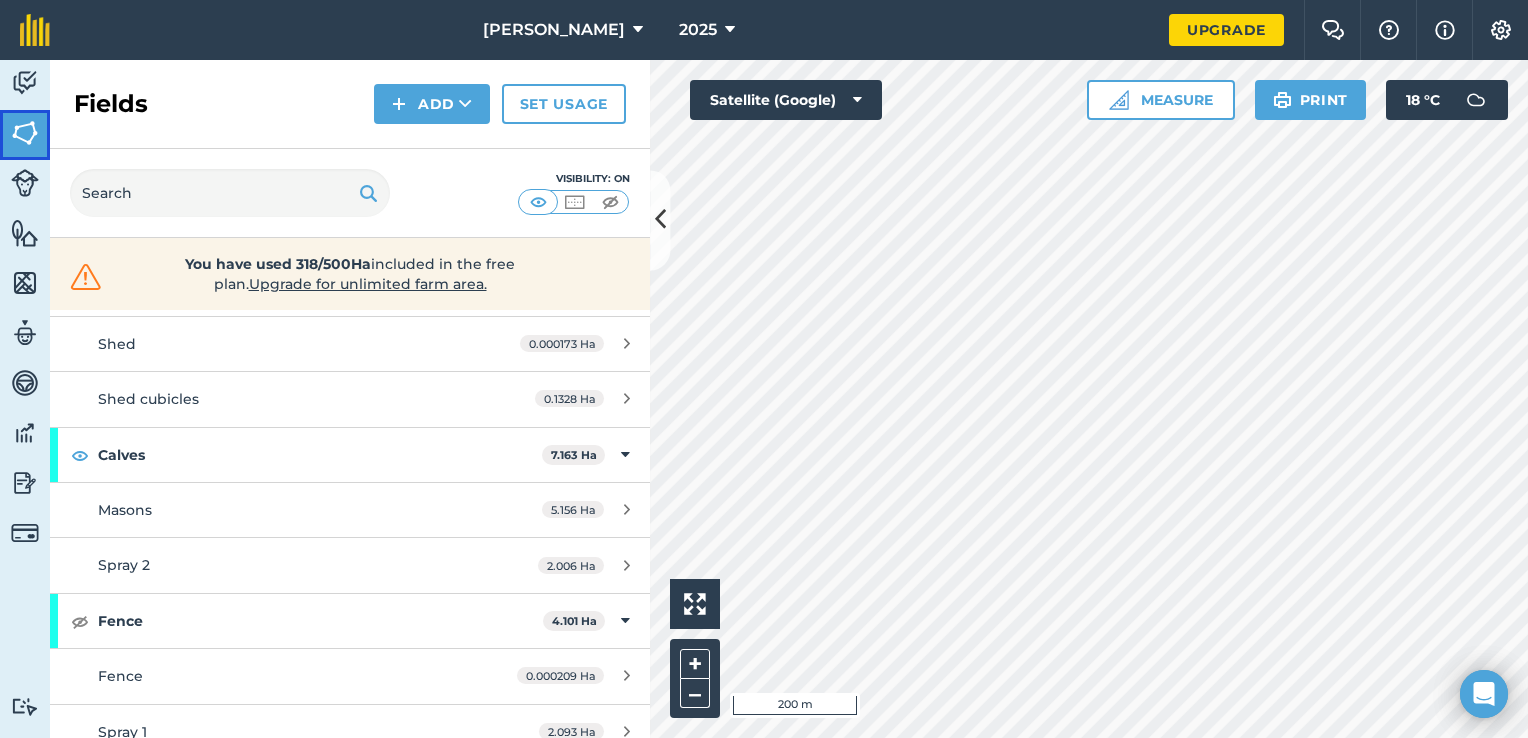 scroll, scrollTop: 797, scrollLeft: 0, axis: vertical 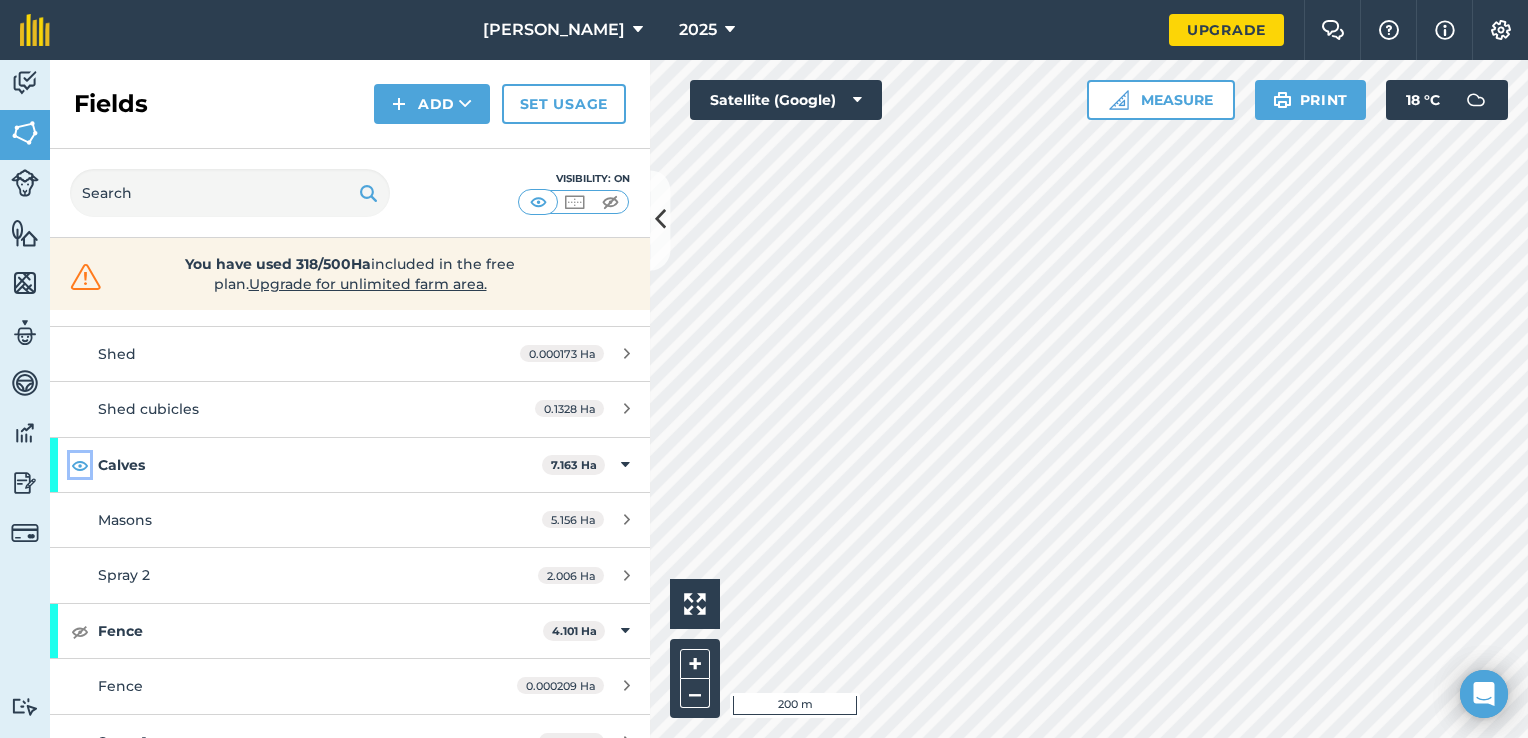 click at bounding box center [80, 465] 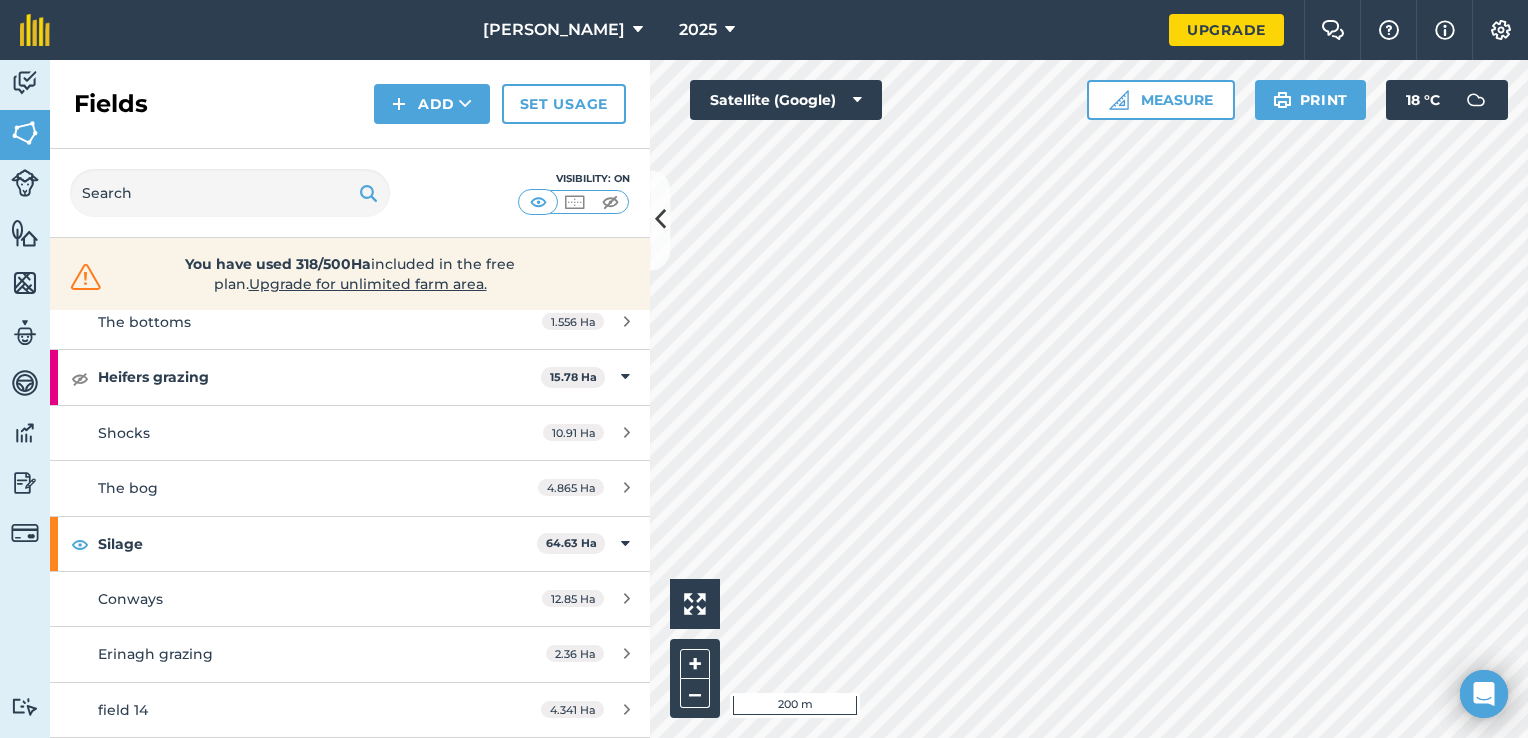 scroll, scrollTop: 3839, scrollLeft: 0, axis: vertical 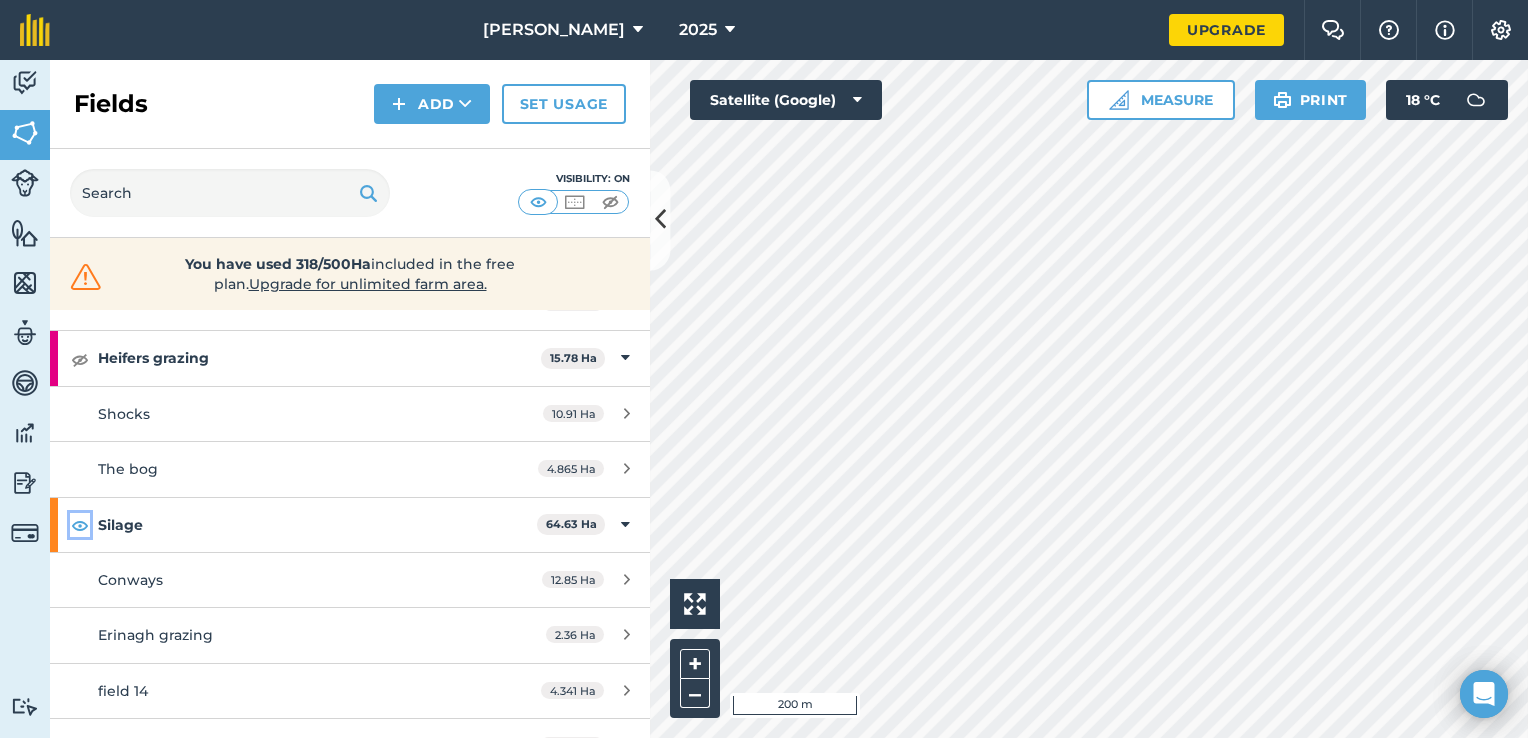 click at bounding box center (80, 525) 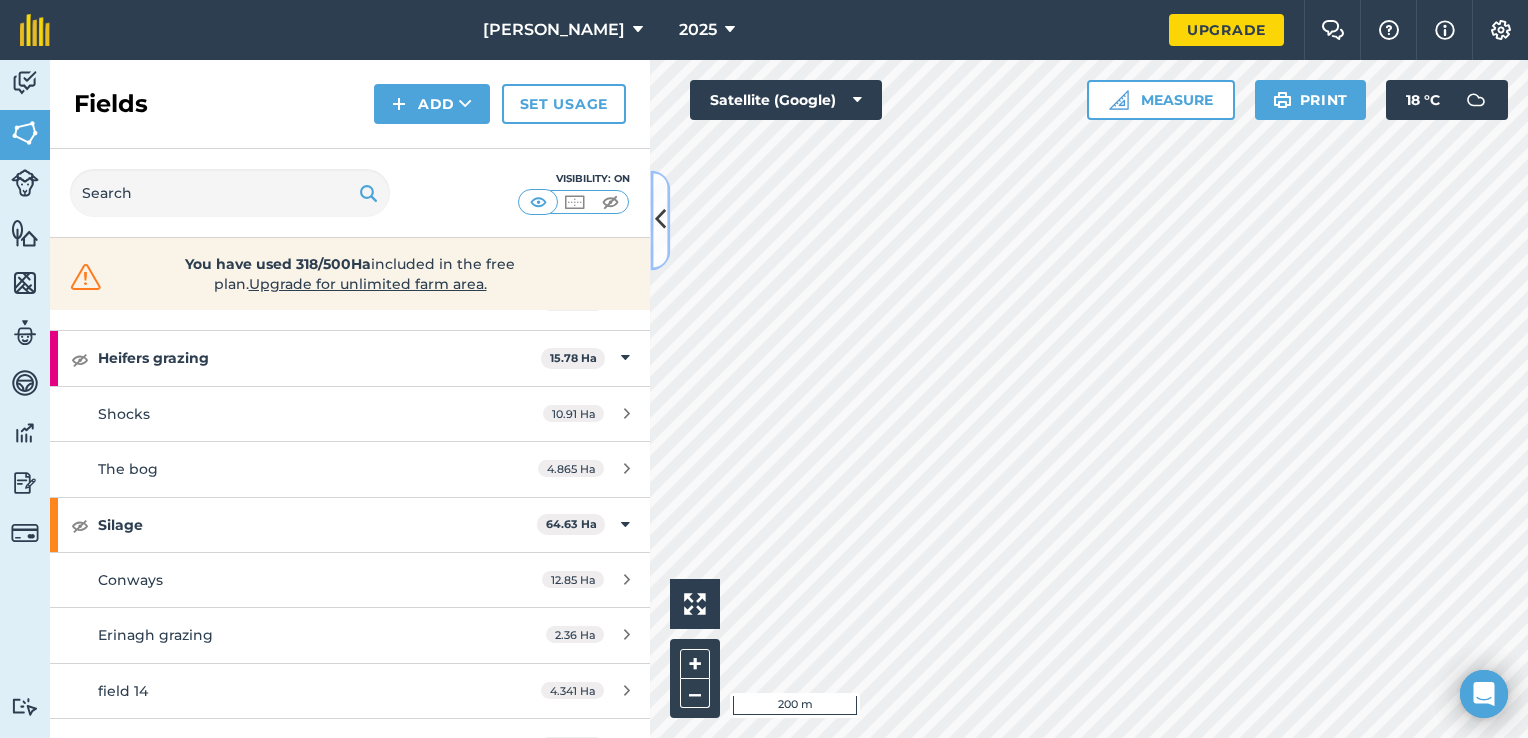 click at bounding box center [660, 220] 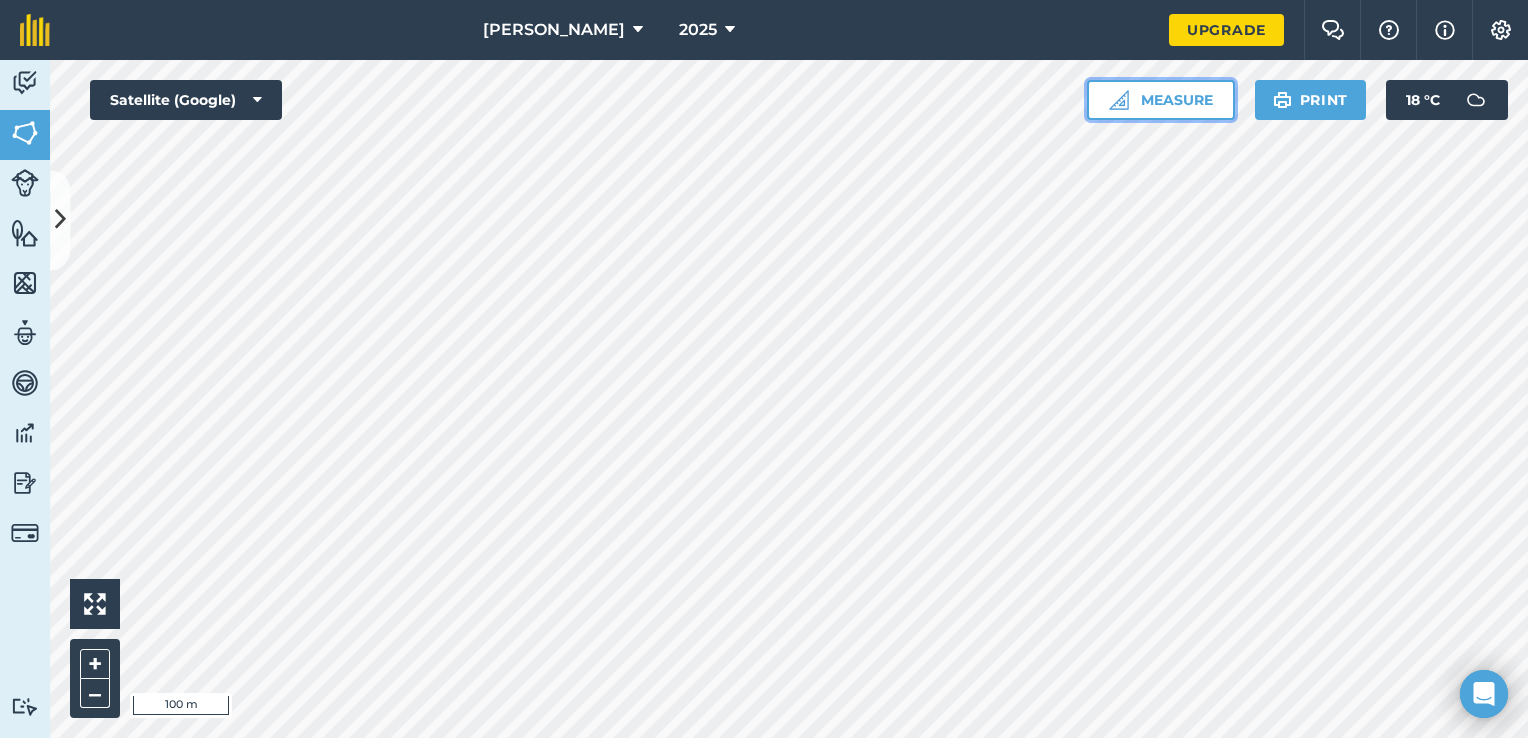 click on "Measure" at bounding box center (1161, 100) 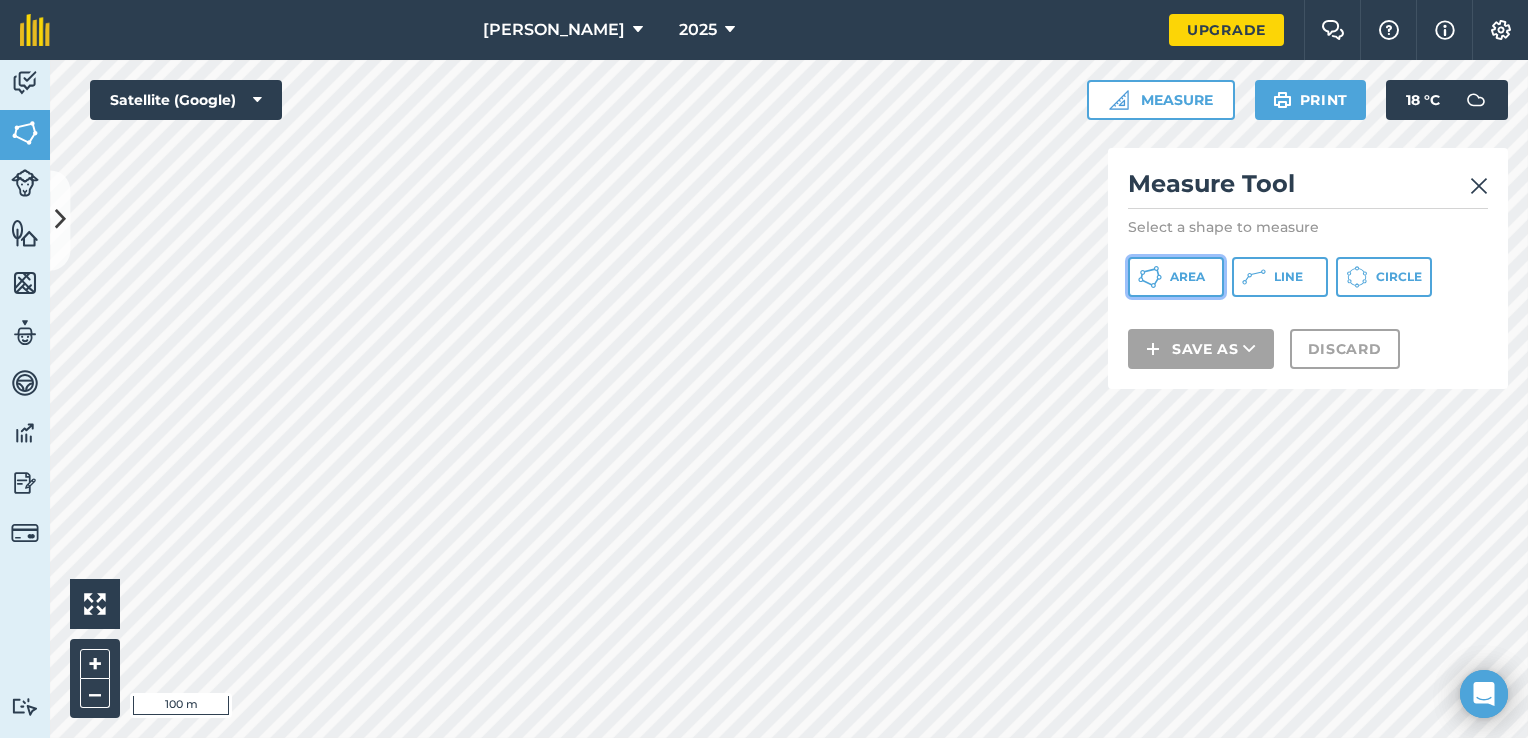click on "Area" at bounding box center [1176, 277] 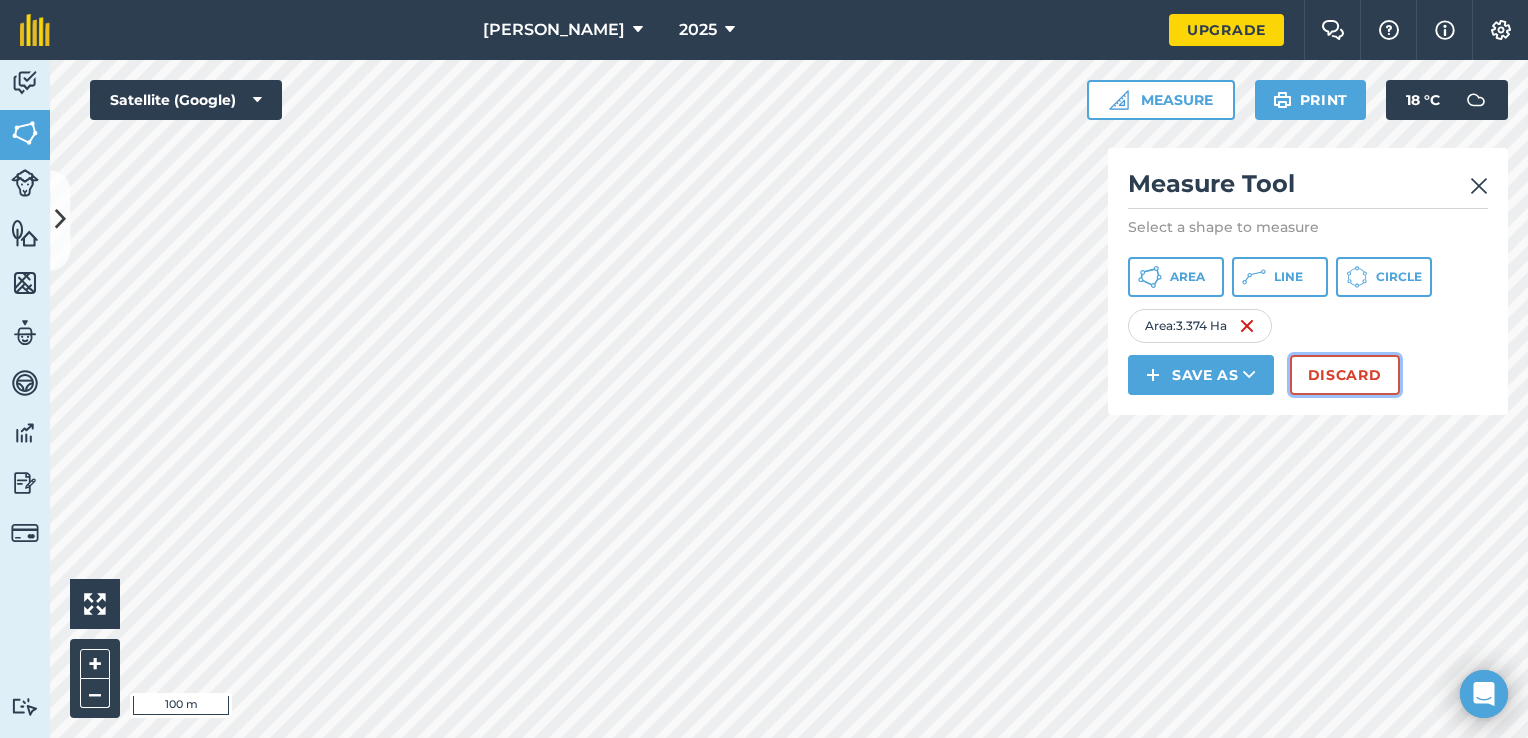 click on "Discard" at bounding box center (1345, 375) 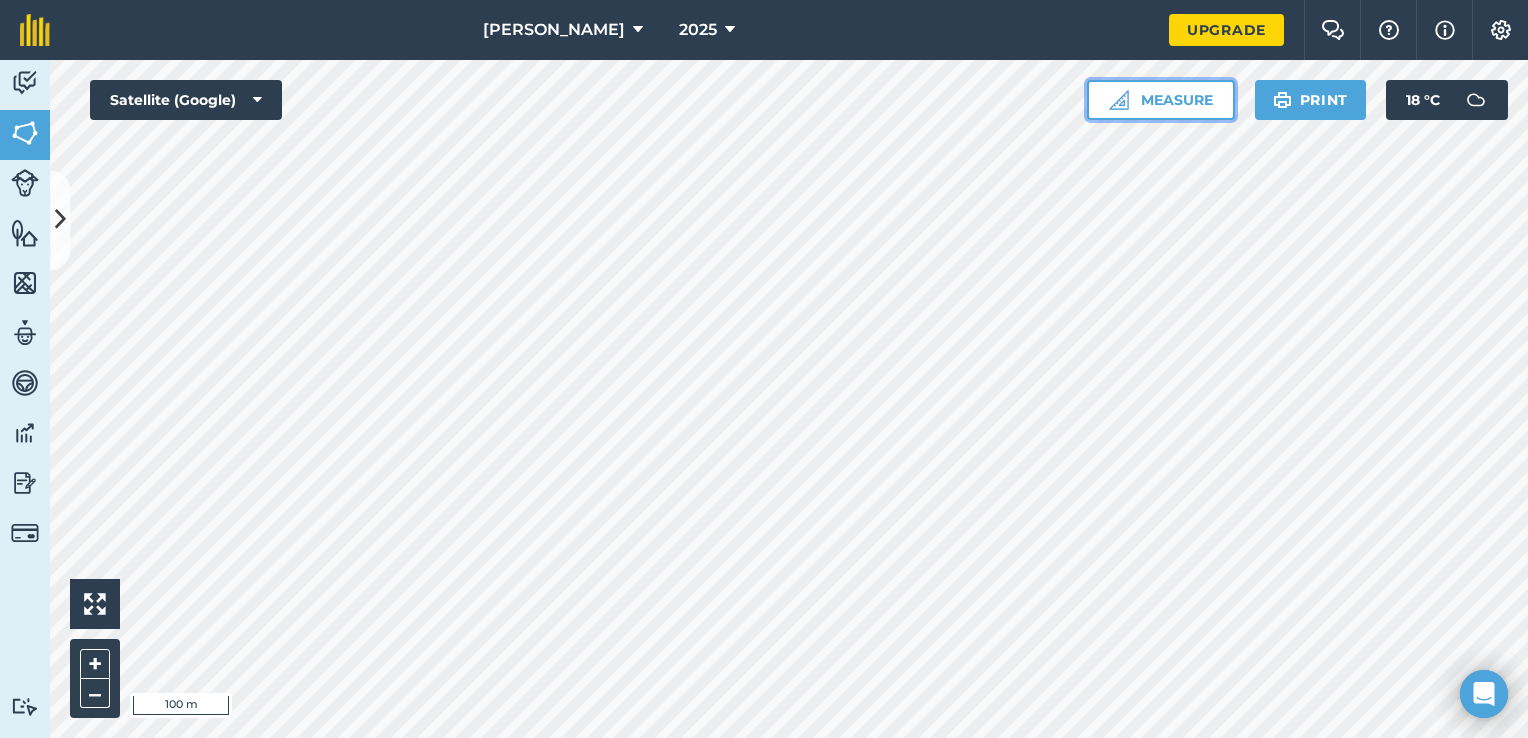 click on "Measure" at bounding box center (1161, 100) 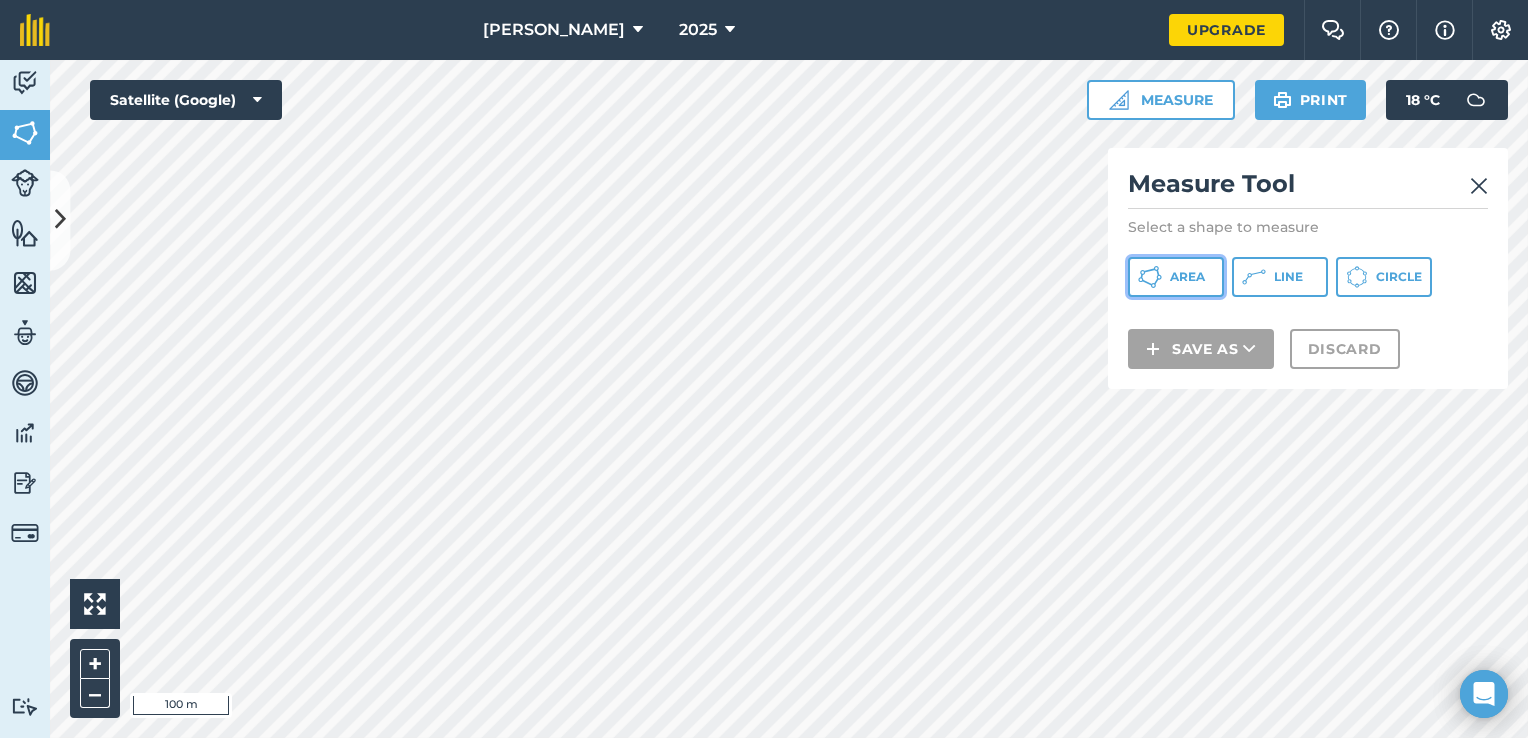 click on "Area" at bounding box center (1176, 277) 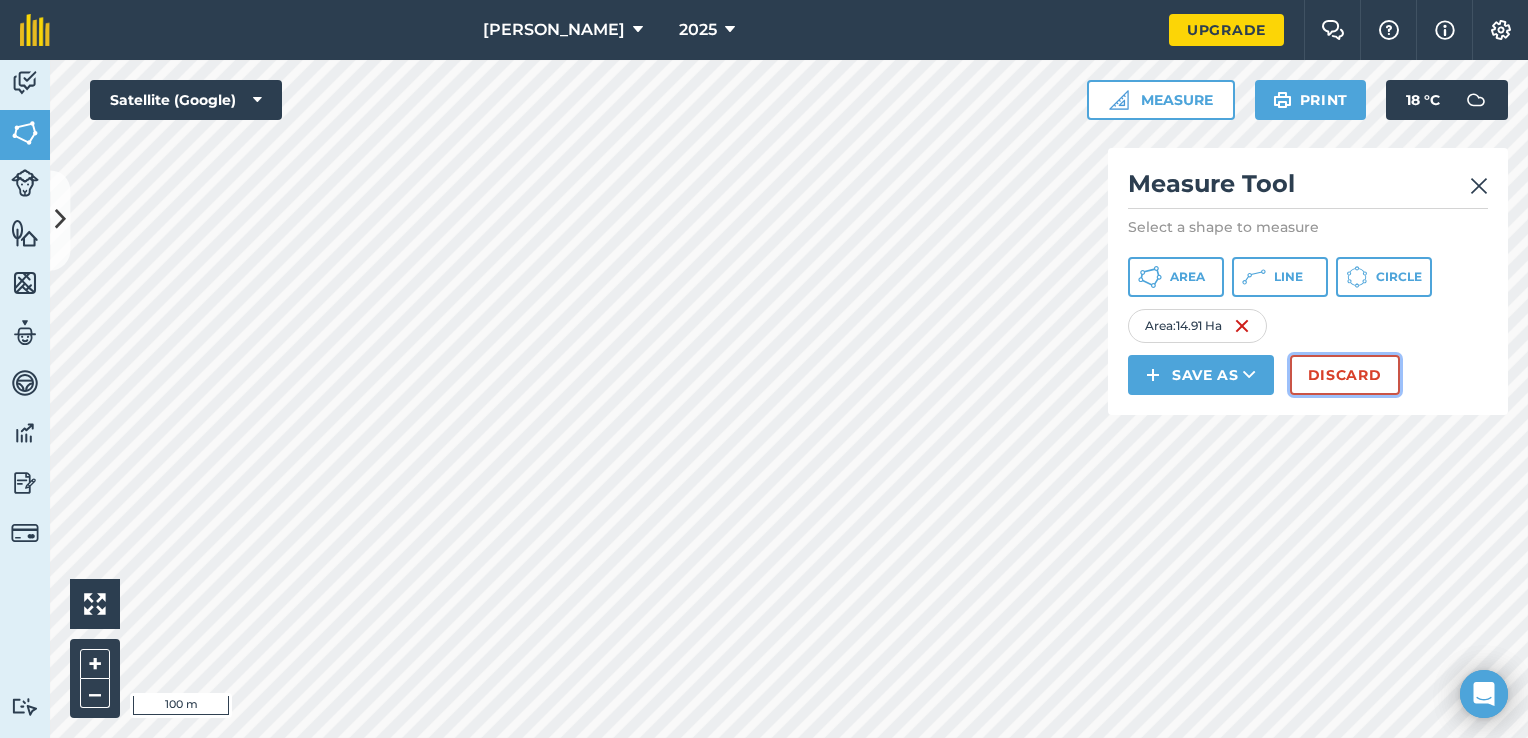 click on "Discard" at bounding box center (1345, 375) 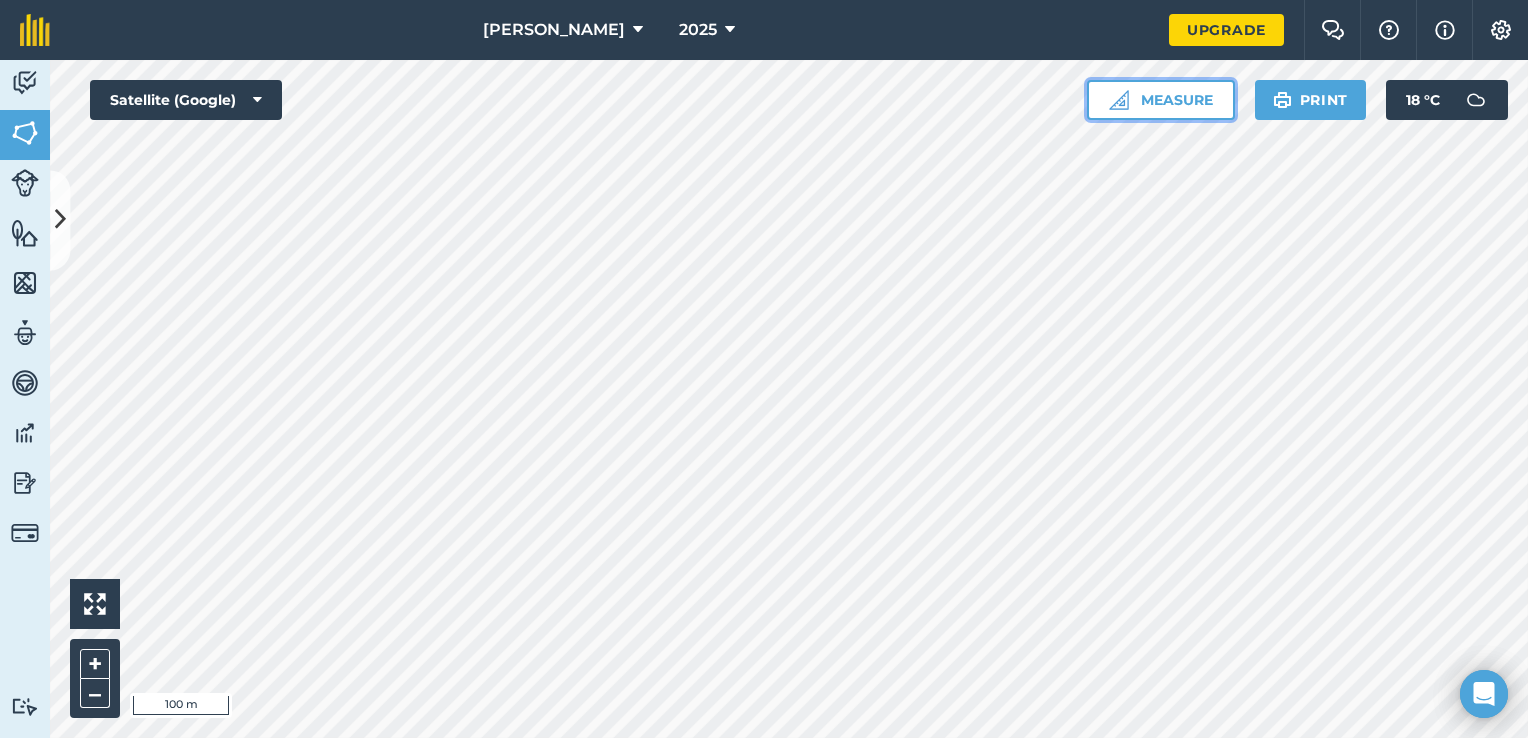 click on "Measure" at bounding box center (1161, 100) 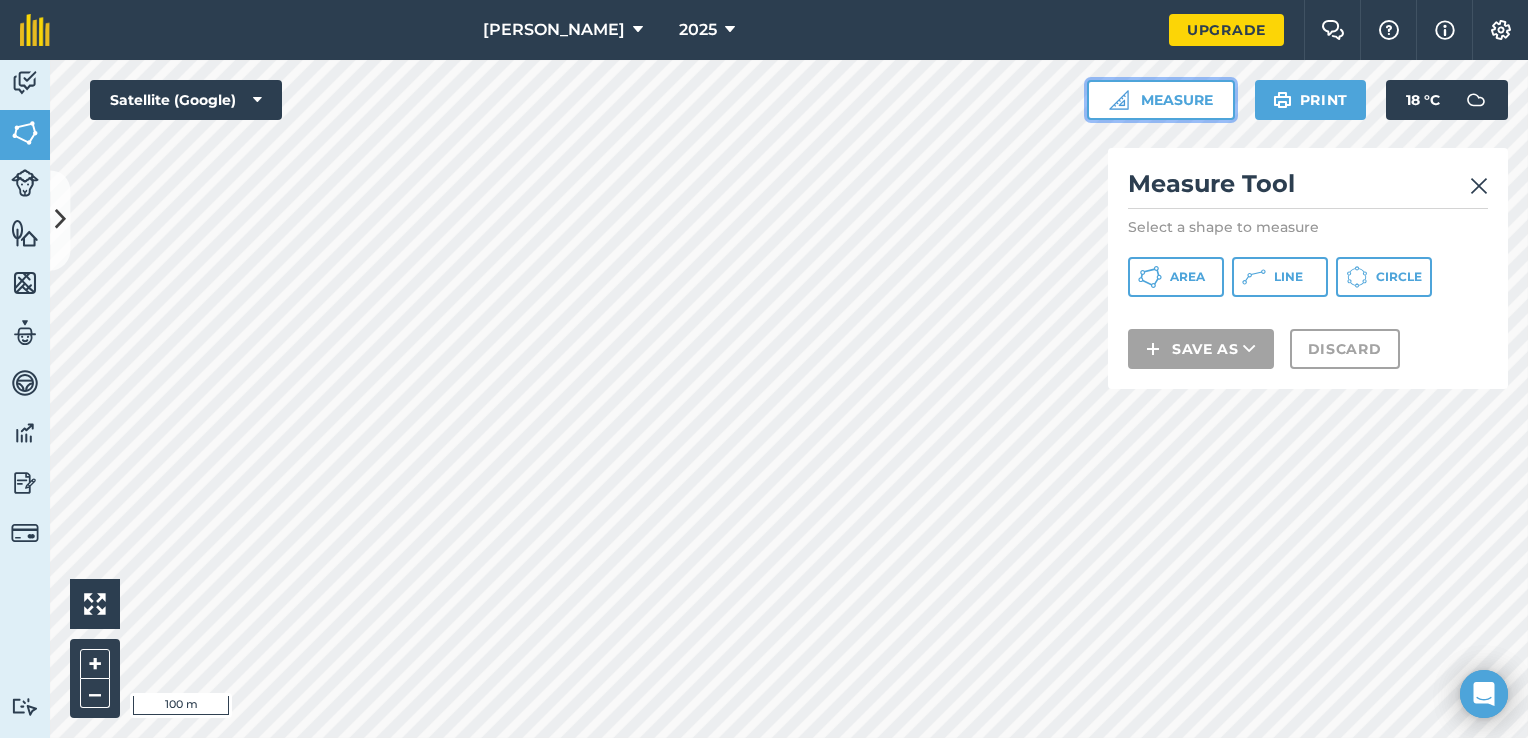 click on "Measure" at bounding box center [1161, 100] 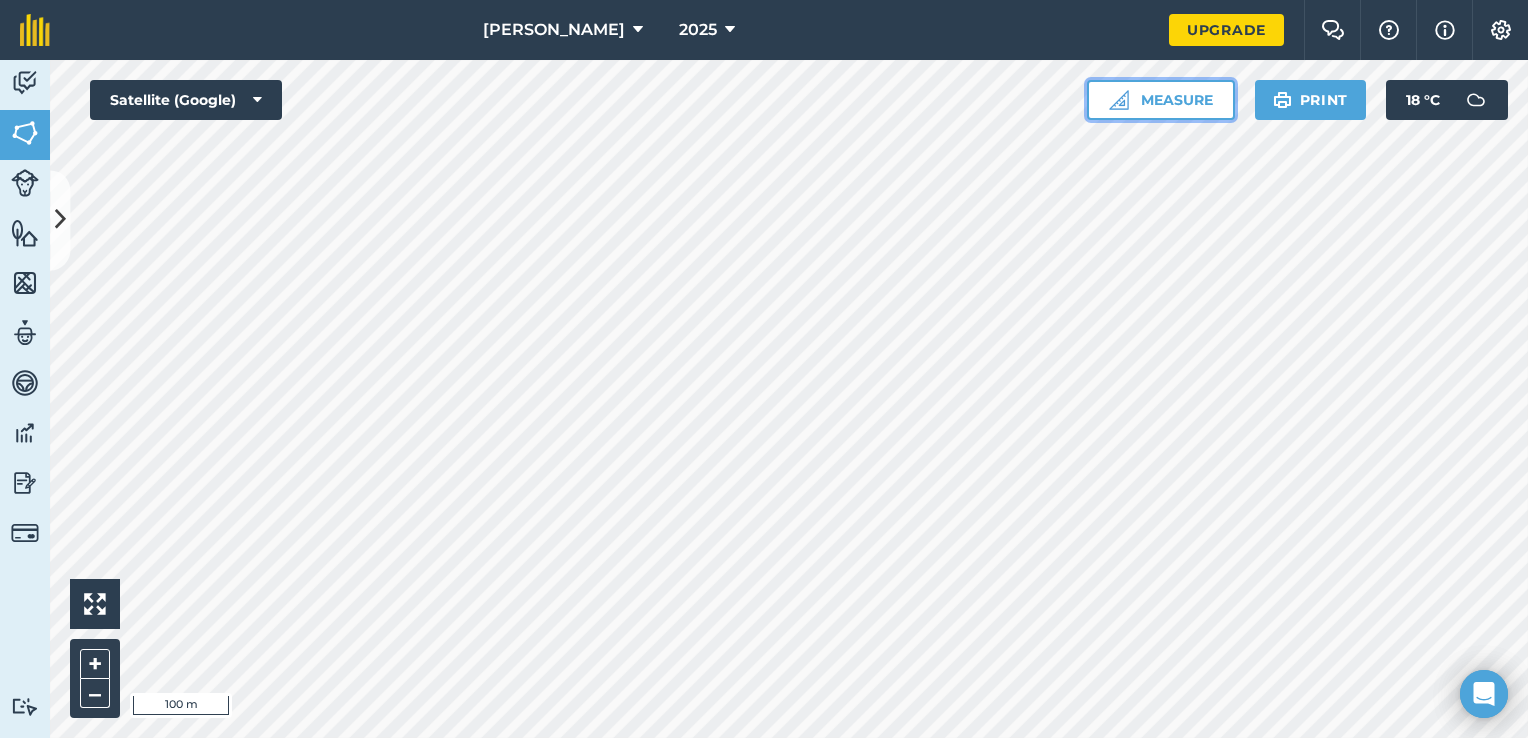 click on "Measure" at bounding box center (1161, 100) 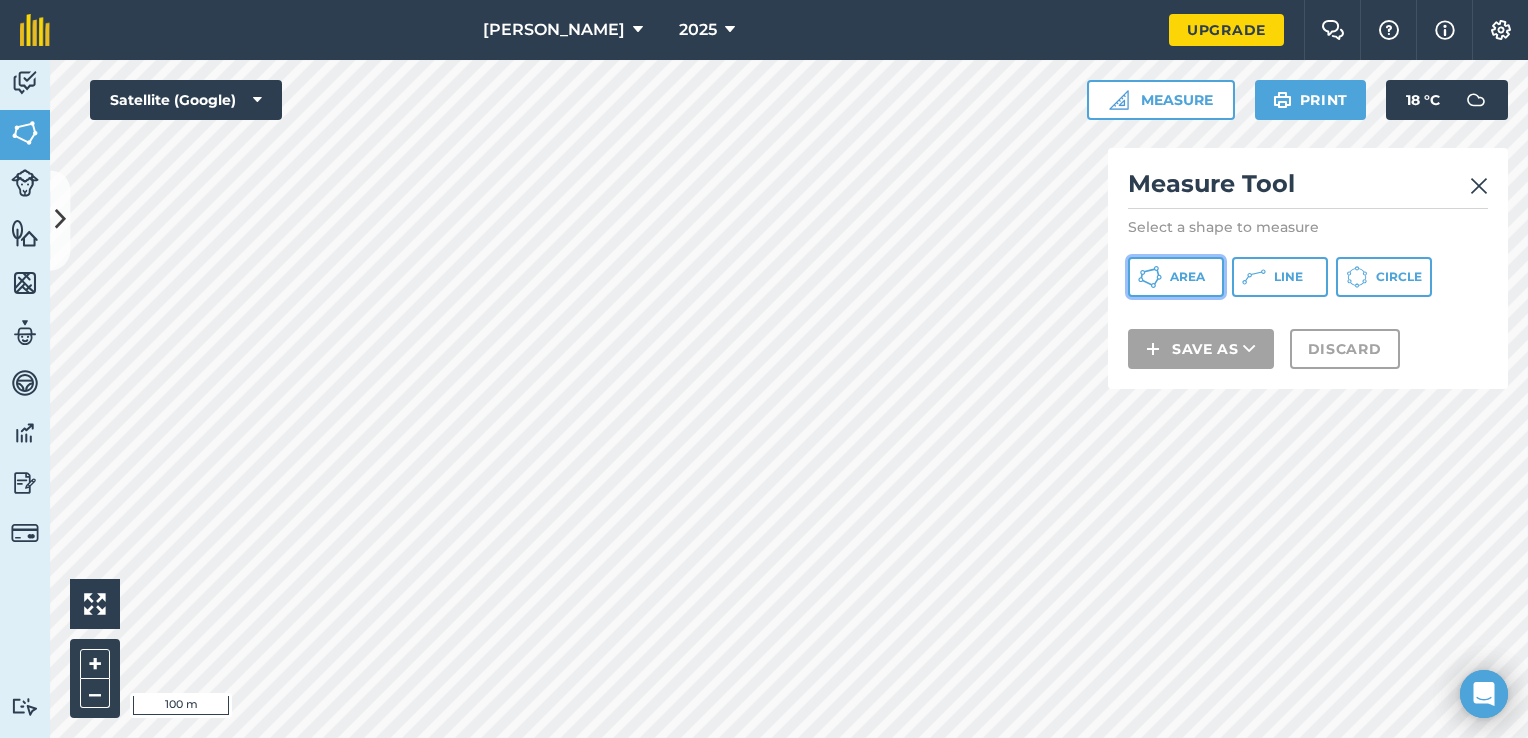 click on "Area" at bounding box center (1187, 277) 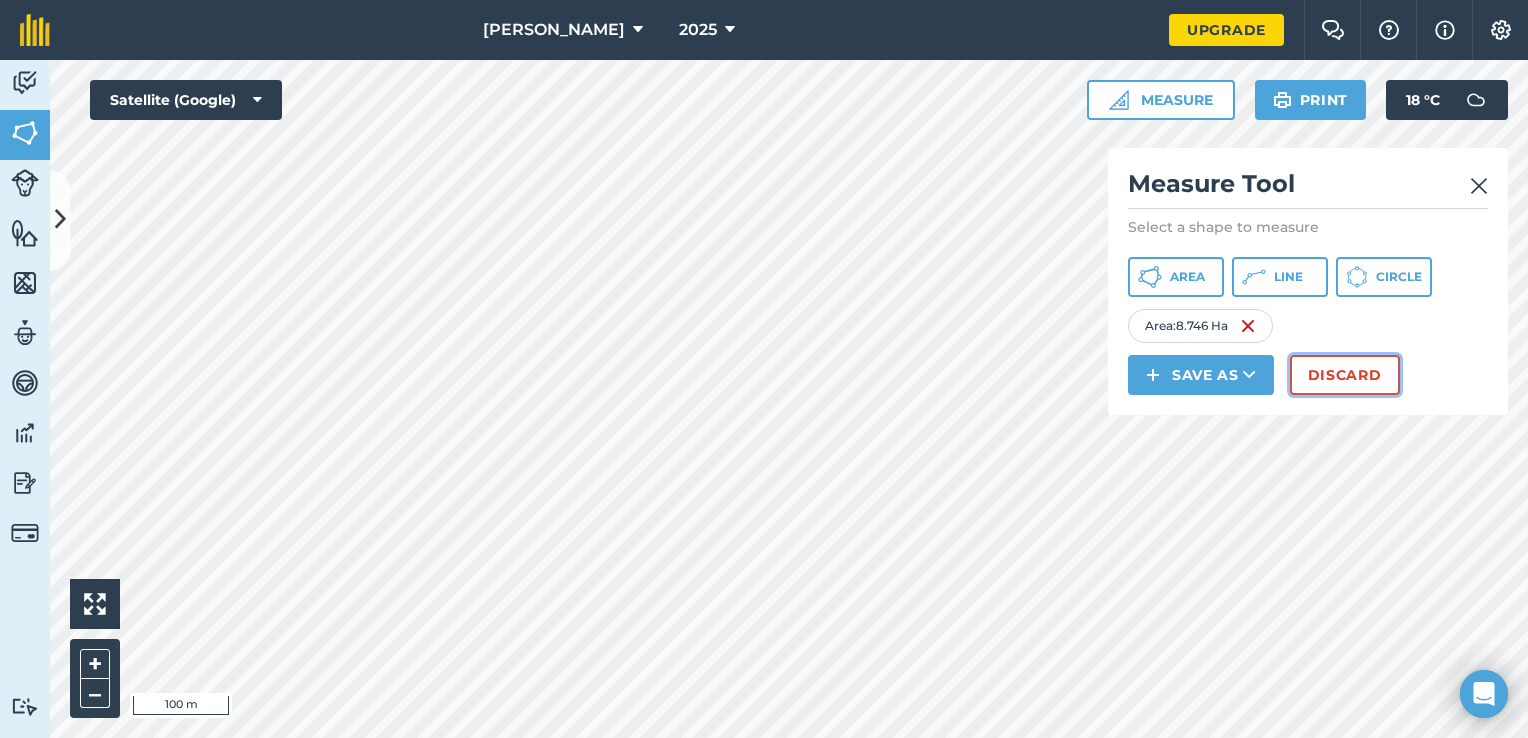 click on "Discard" at bounding box center [1345, 375] 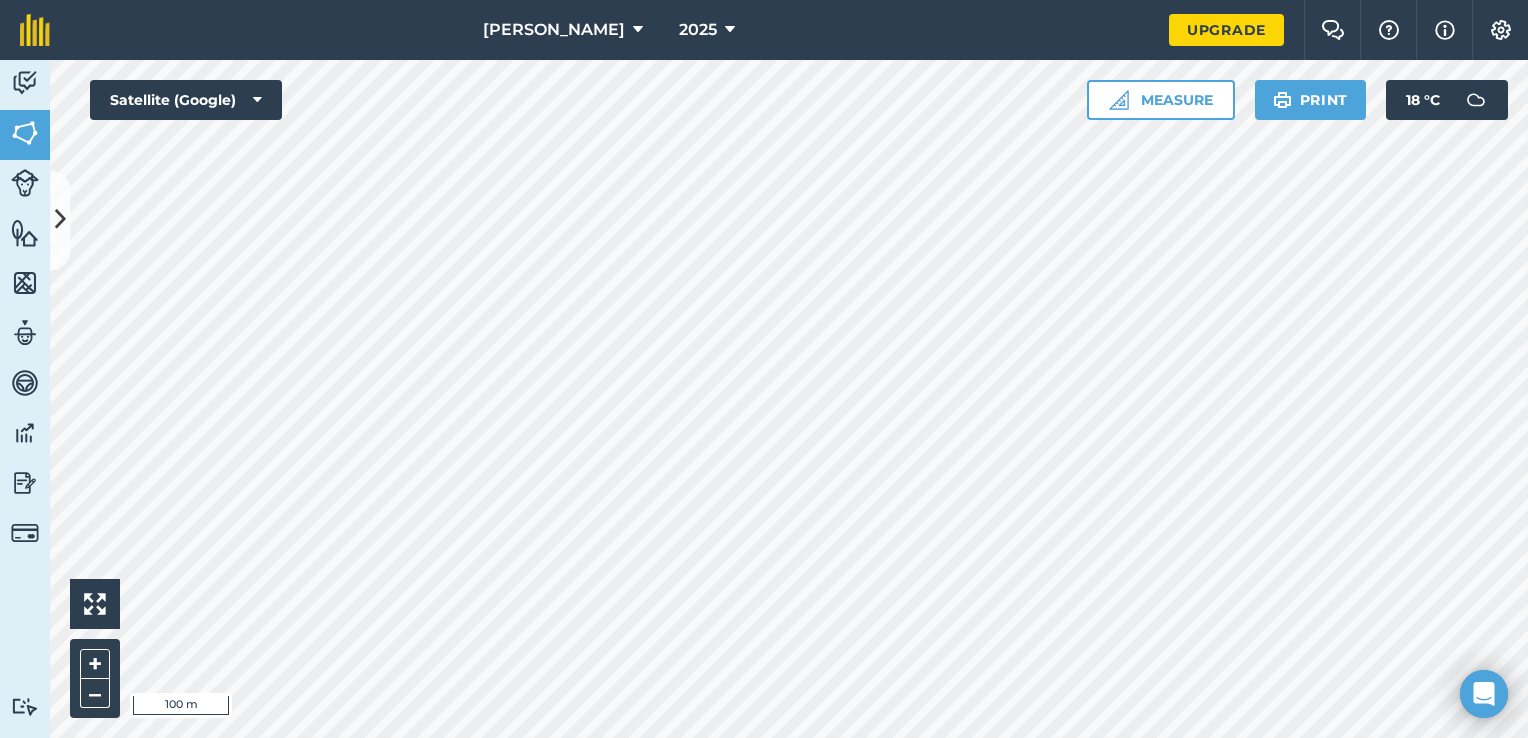 click on "[PERSON_NAME] 2025 Upgrade Farm Chat Help Info Settings Map printing is not available on our free plan Please upgrade to our Essentials, Plus or Pro plan to access this feature. Activity Fields Livestock Features Maps Team Vehicles Data Reporting Billing Tutorials Tutorials Fields   Add   Set usage Visibility: On You have used 318/500Ha  included in the free plan .  Upgrade for unlimited farm area. Total area :  318.2   Ha Edit fields By usages, Filters (1) No usage set 156.6   Ha Ballina  75.16   Ha Behind shed 0.6079   Ha Behind shed 0.5462   Ha Behind shed  0.5552   [GEOGRAPHIC_DATA] 37.54   [GEOGRAPHIC_DATA] platform  37.54   [PERSON_NAME] 1 0.6436   [PERSON_NAME] 0.5911   [PERSON_NAME] 1 0.8353   [PERSON_NAME] 2 0.8376   [PERSON_NAME] one  0.8769   [PERSON_NAME][GEOGRAPHIC_DATA]  0.7042   Ha Shed 0.000173   Ha Shed cubicles 0.1328   Ha Calves 7.163   Ha Masons  5.156   Ha Spray 2 2.006   Ha Fence 4.101   Ha Fence 0.000209   Ha Spray 1 2.093   Ha Spray 3 2.008   Ha GRASS 46.88   Ha Along the road  0.6785   [GEOGRAPHIC_DATA] 0.6716   Ha" at bounding box center [764, 369] 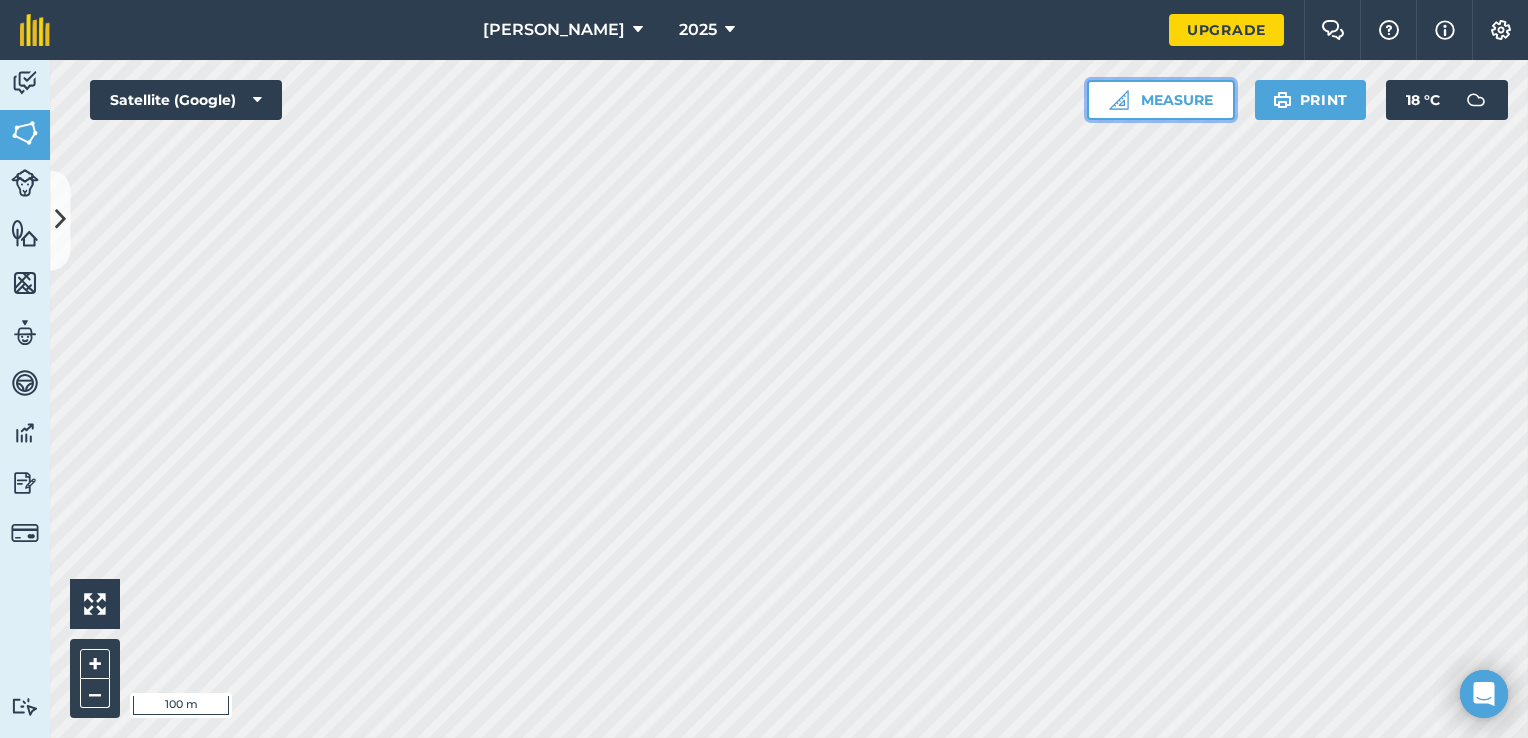 click on "Measure" at bounding box center (1161, 100) 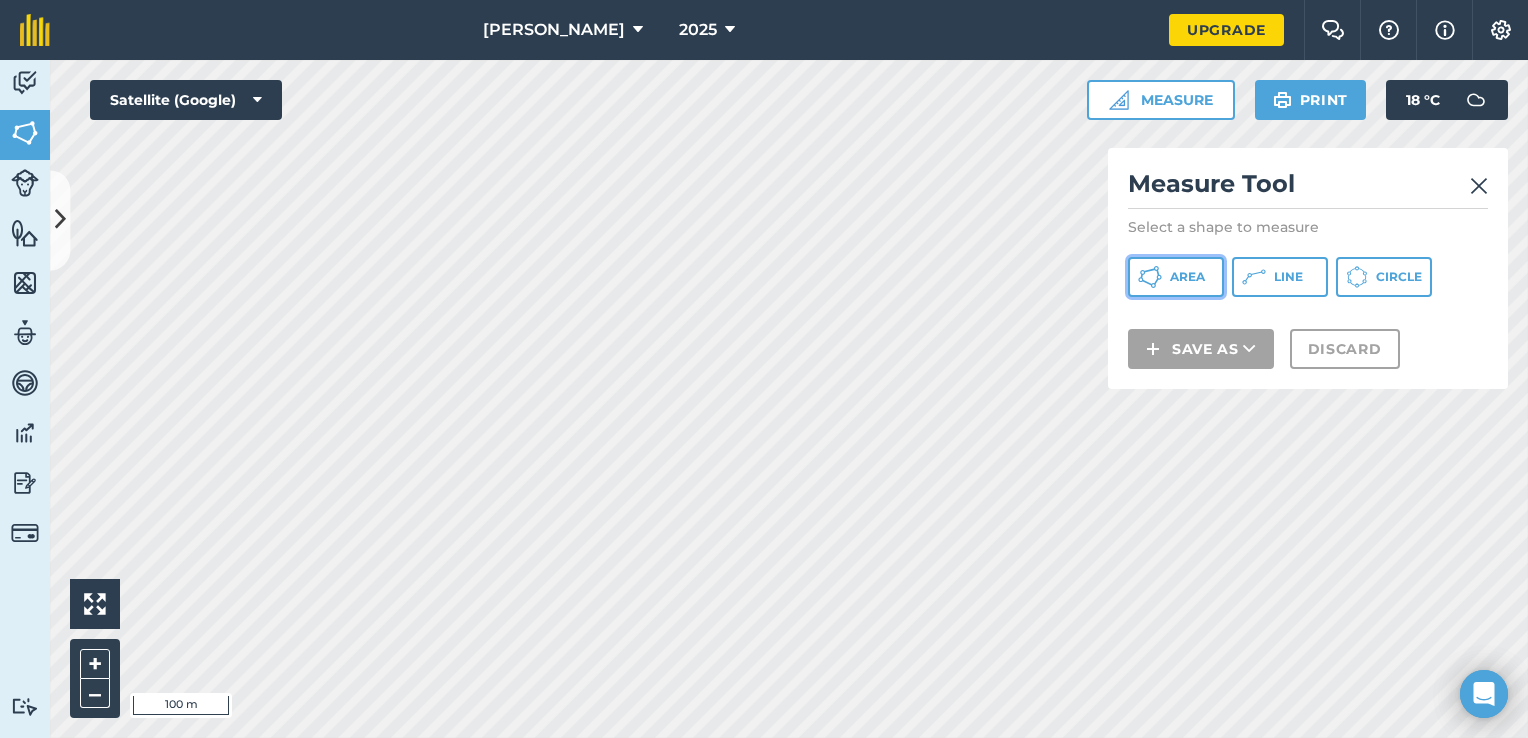 click on "Area" at bounding box center (1187, 277) 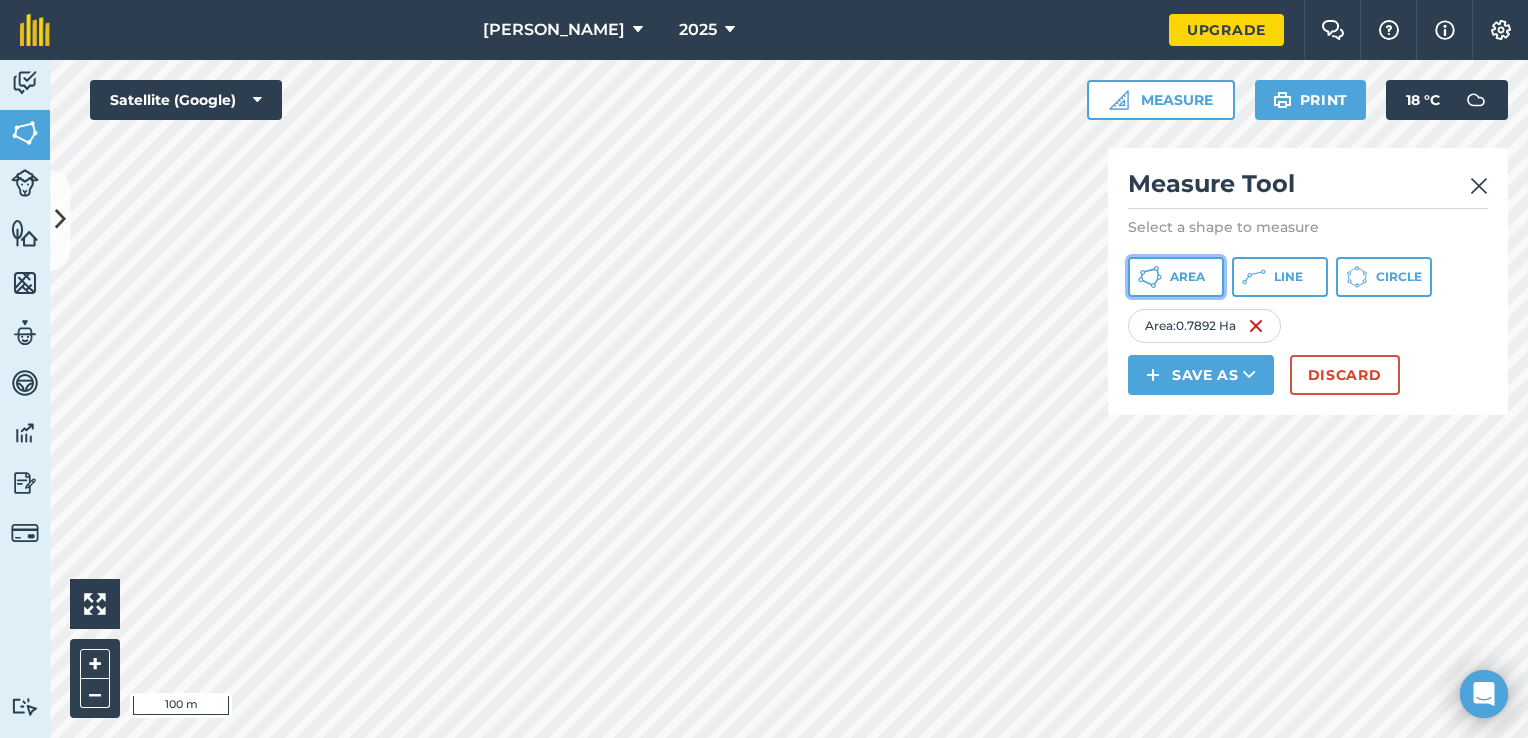 click on "Area" at bounding box center [1176, 277] 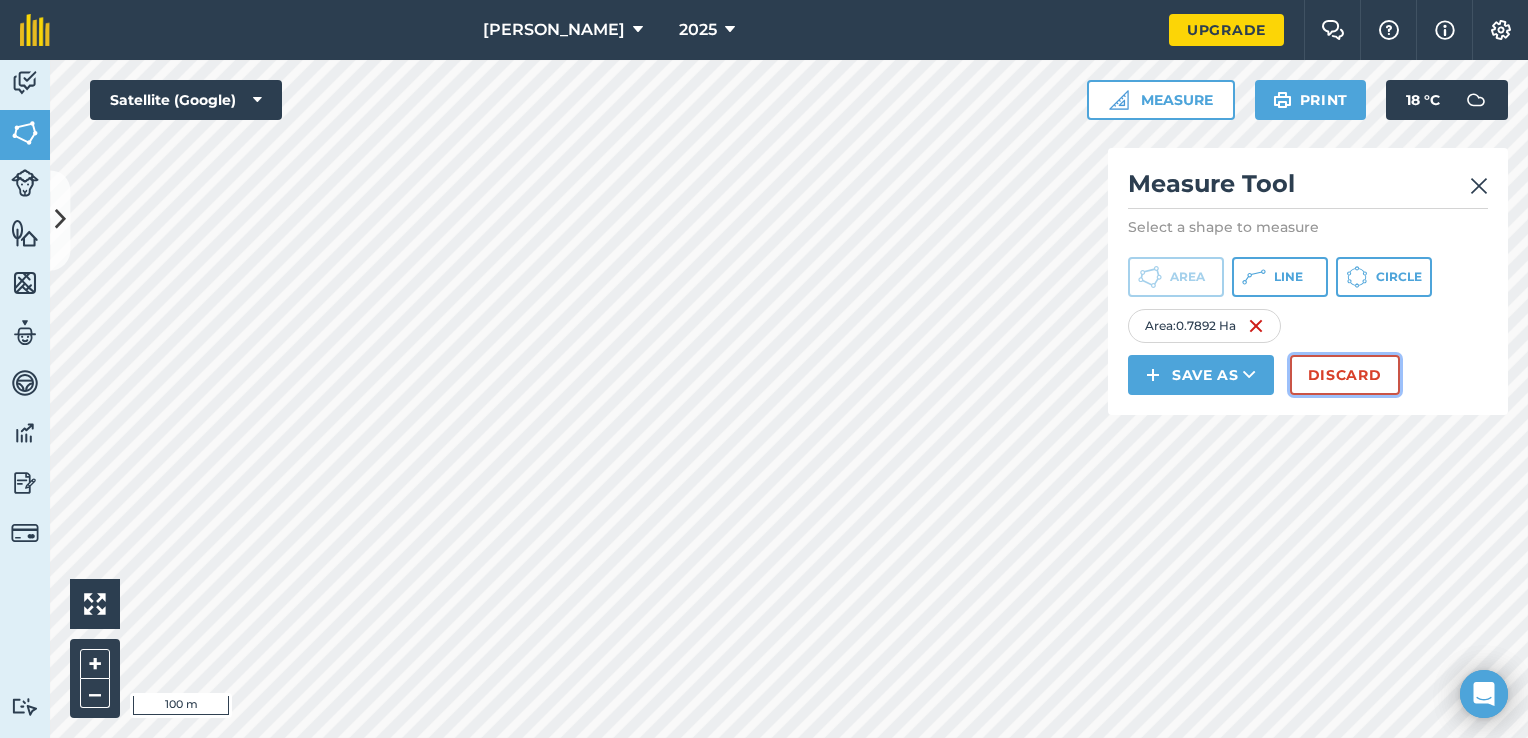 click on "Discard" at bounding box center (1345, 375) 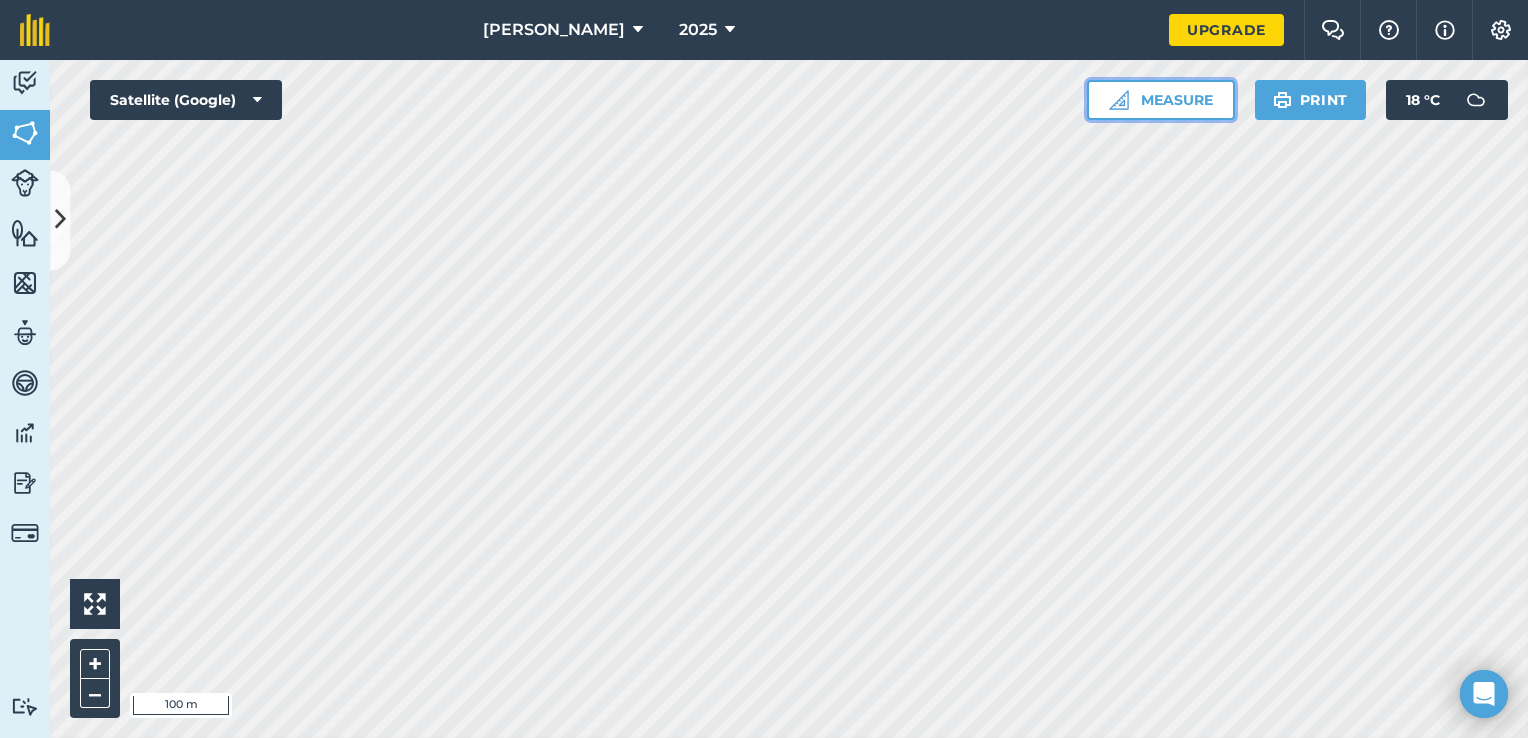click on "Measure" at bounding box center (1161, 100) 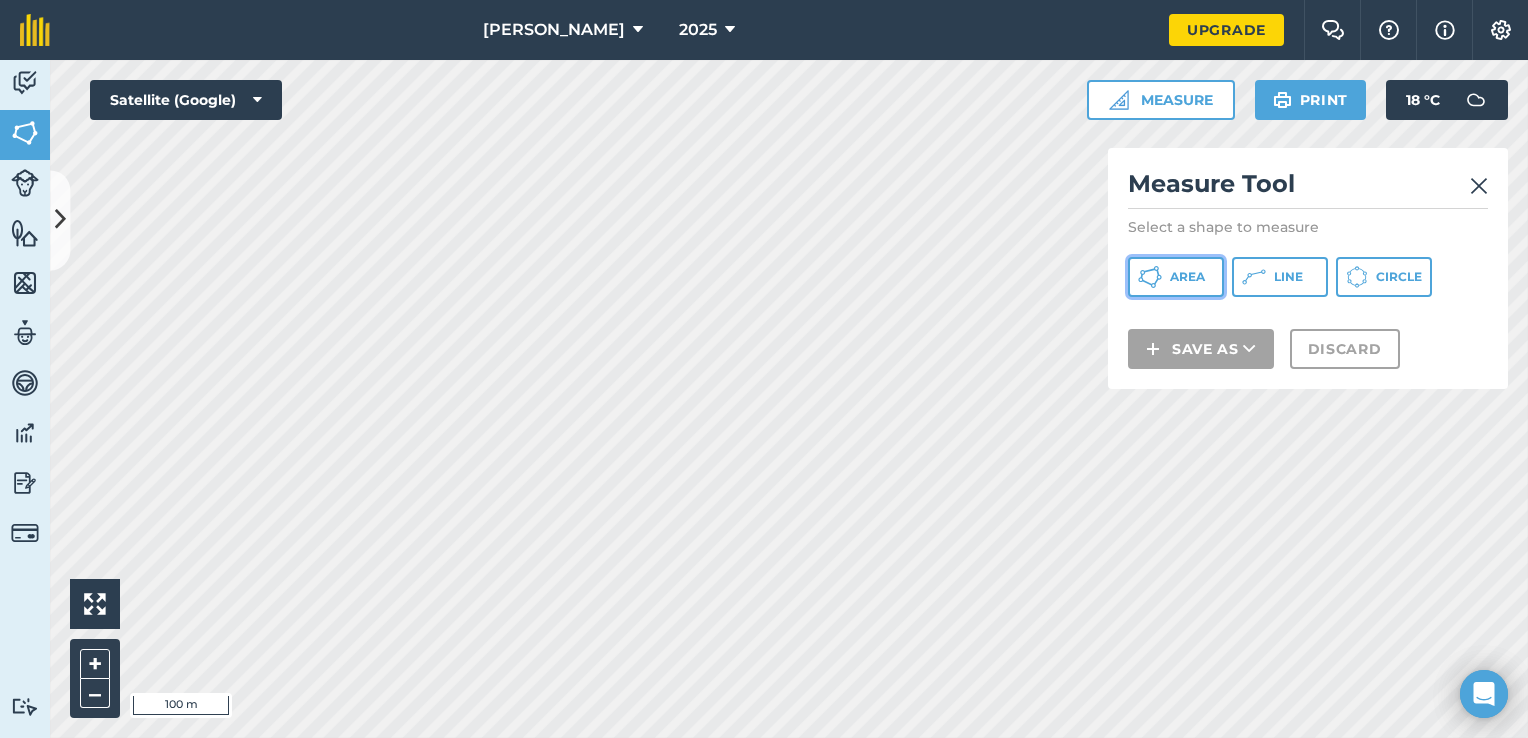 click on "Area" at bounding box center [1176, 277] 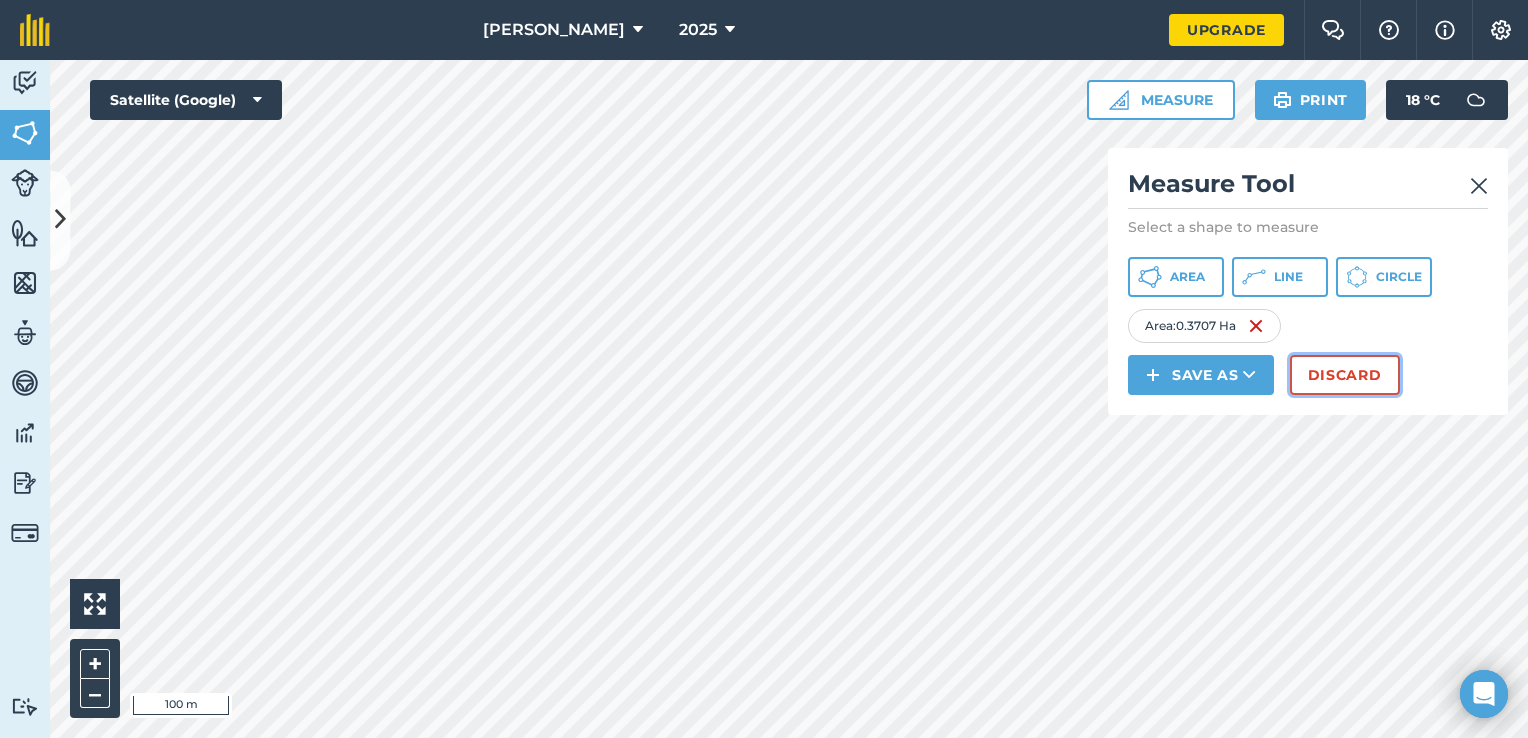 click on "Discard" at bounding box center (1345, 375) 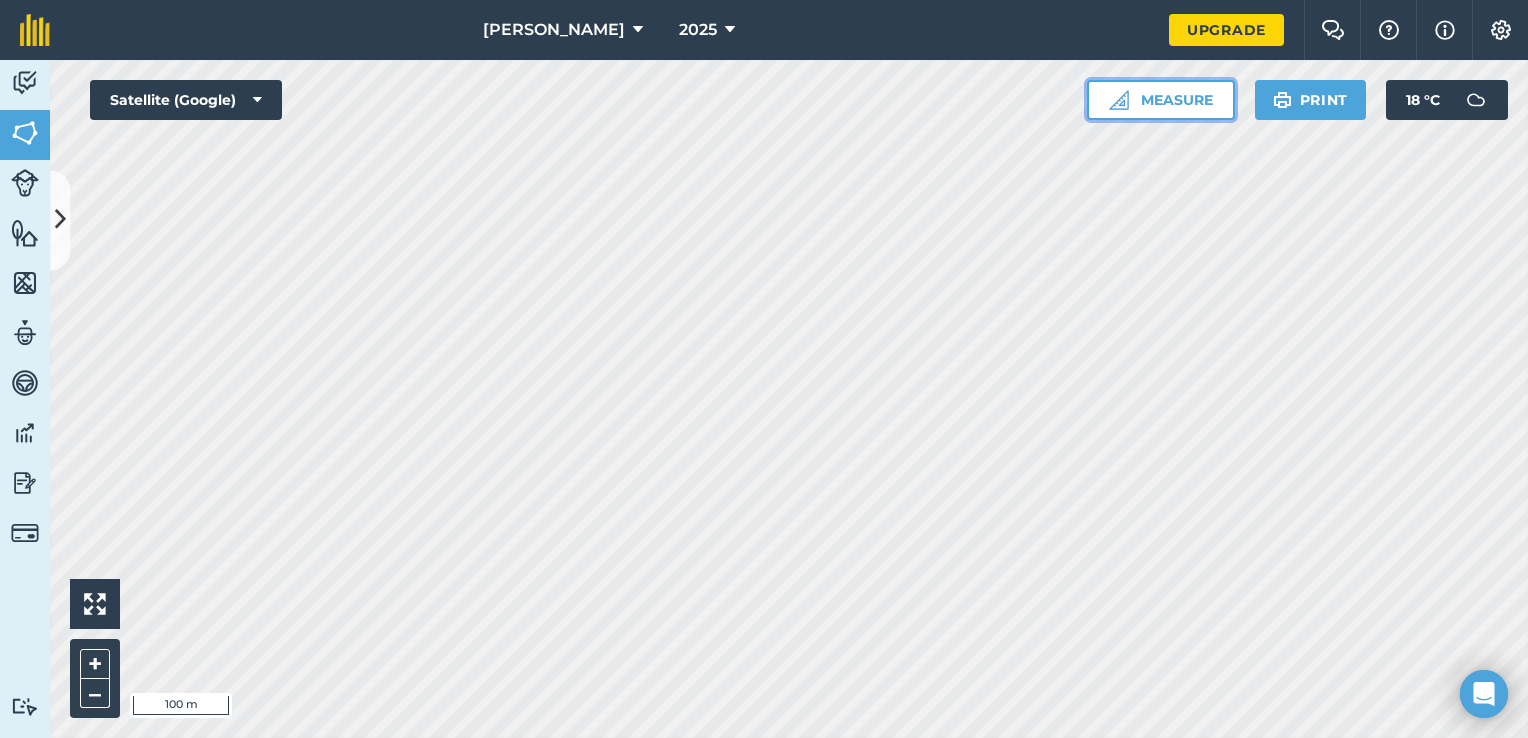 click on "Measure" at bounding box center [1161, 100] 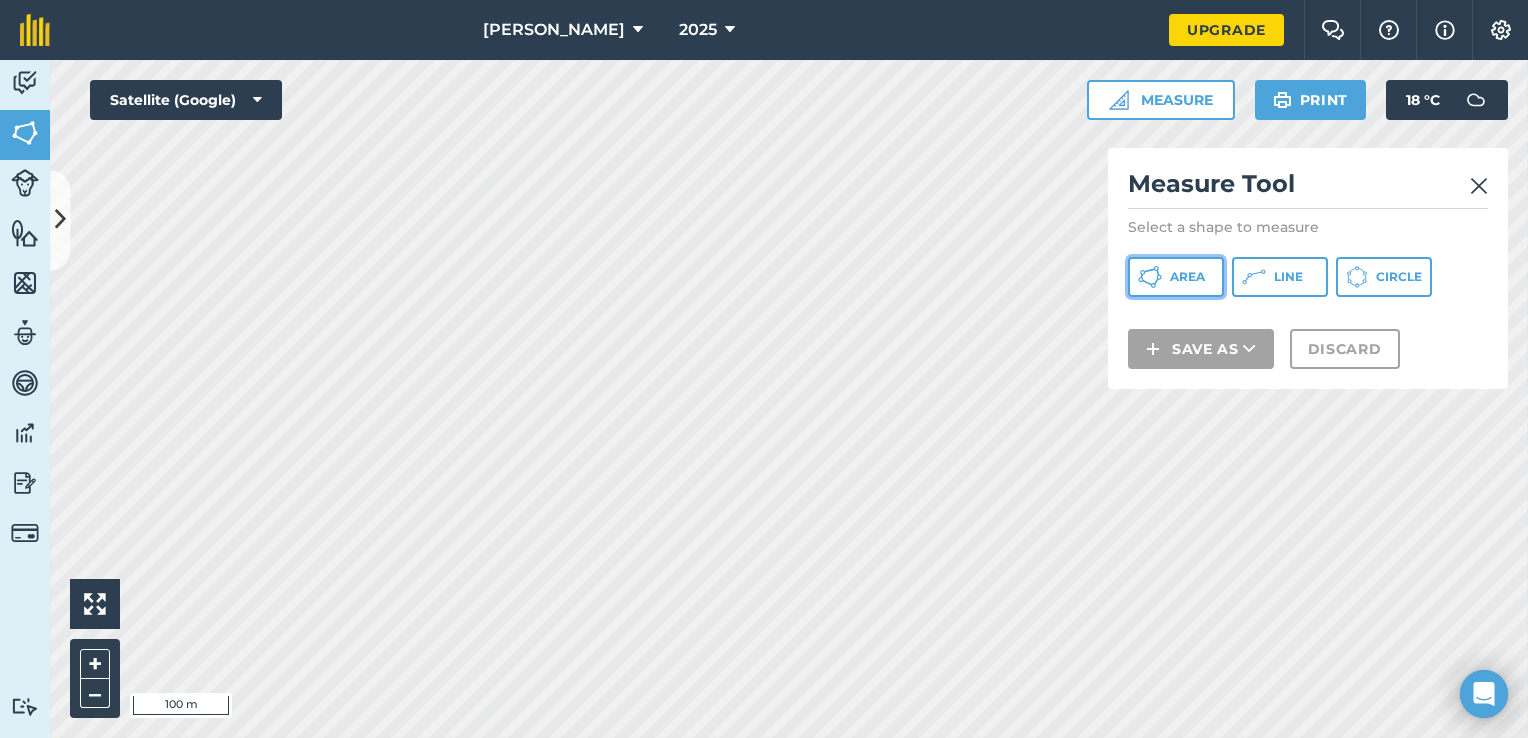 click on "Area" at bounding box center (1187, 277) 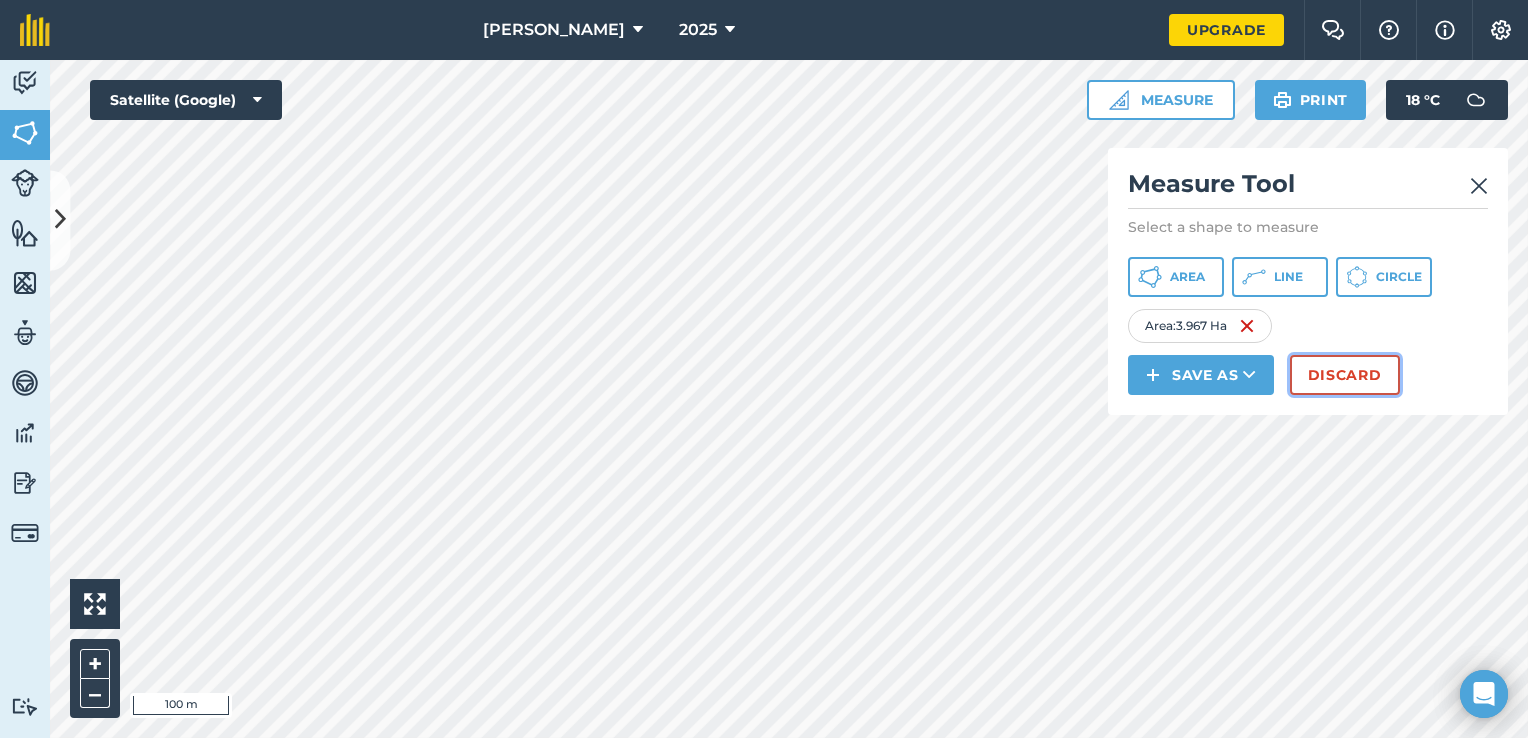 click on "Discard" at bounding box center (1345, 375) 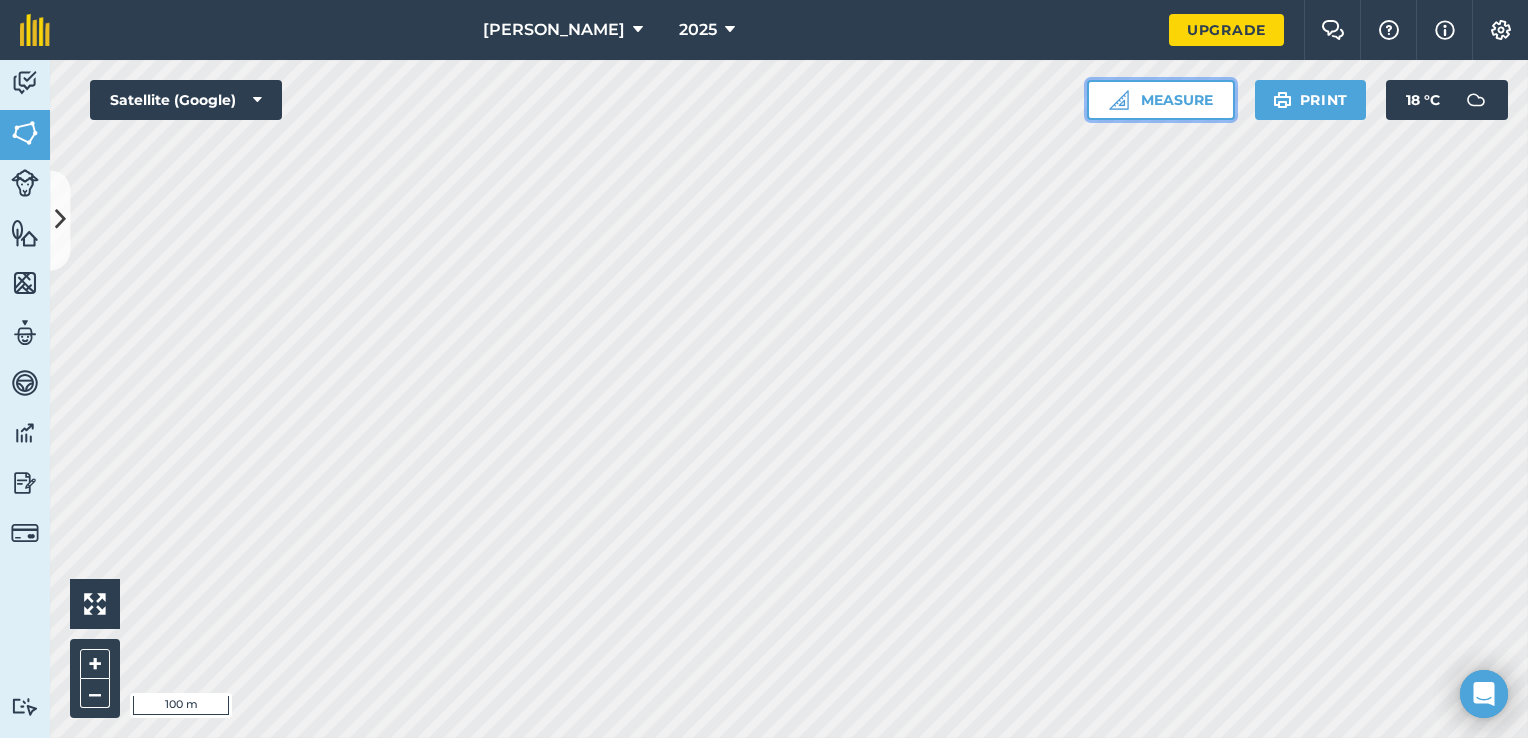 click on "Measure" at bounding box center (1161, 100) 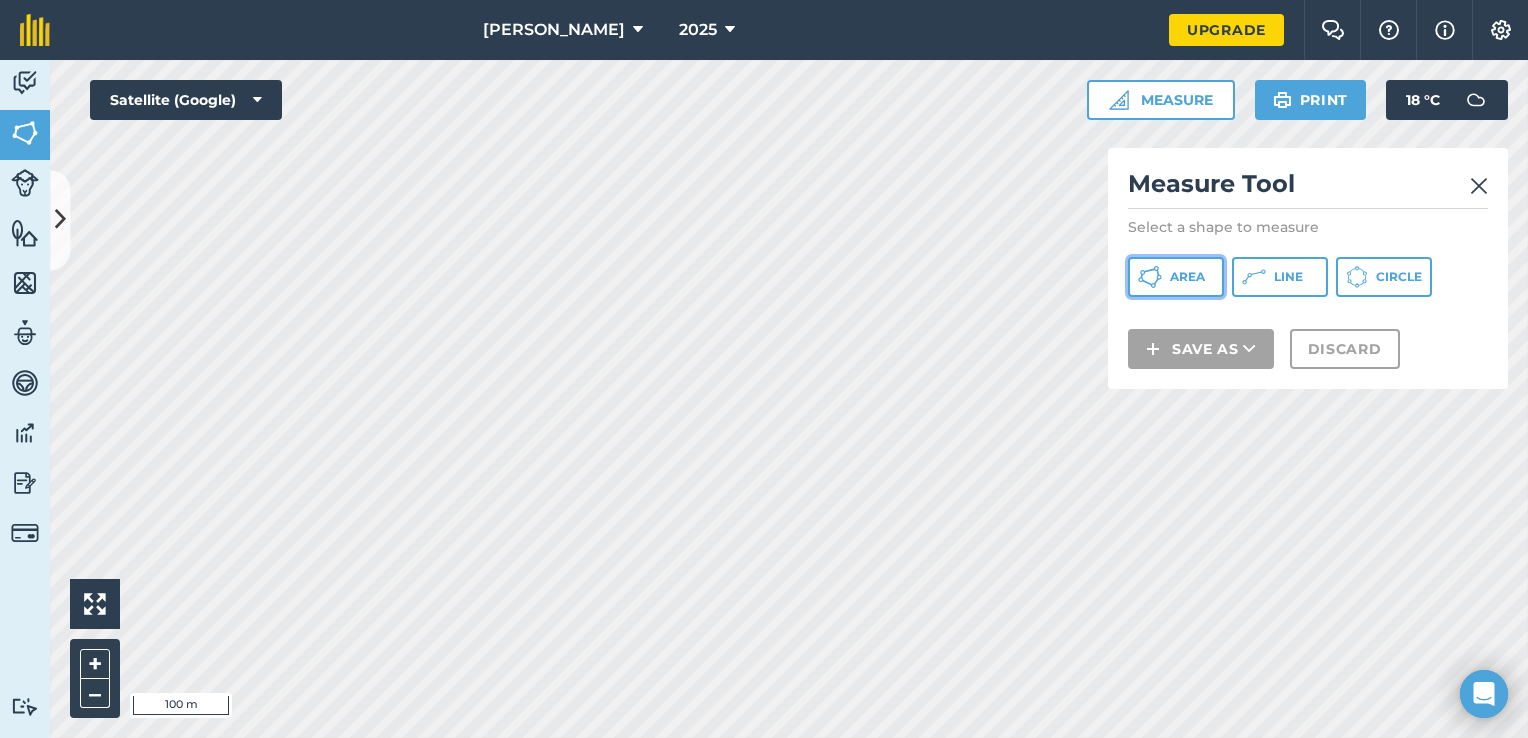 click on "Area" at bounding box center (1187, 277) 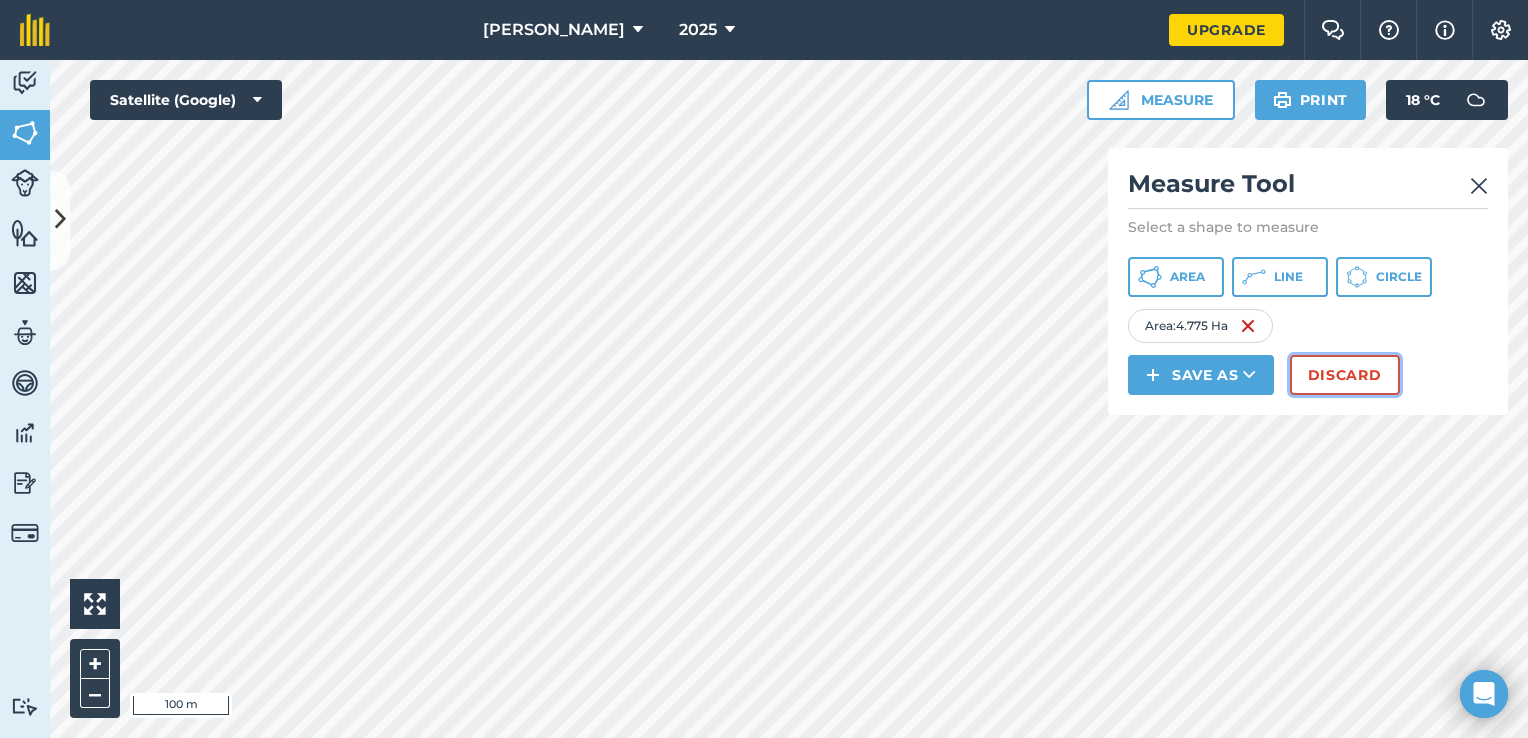click on "Discard" at bounding box center (1345, 375) 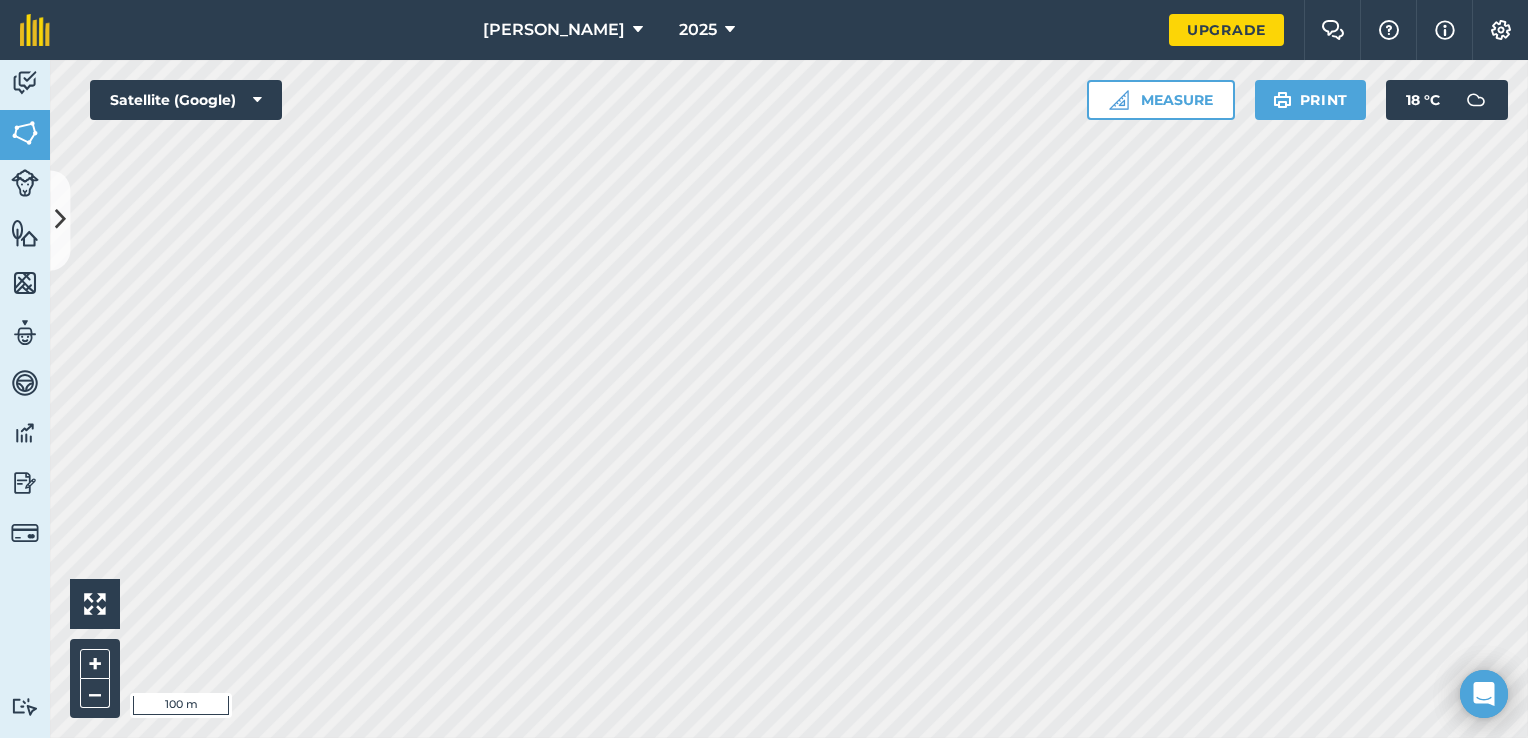 click on "[PERSON_NAME] 2025 Upgrade Farm Chat Help Info Settings Map printing is not available on our free plan Please upgrade to our Essentials, Plus or Pro plan to access this feature. Activity Fields Livestock Features Maps Team Vehicles Data Reporting Billing Tutorials Tutorials Fields   Add   Set usage Visibility: On You have used 318/500Ha  included in the free plan .  Upgrade for unlimited farm area. Total area :  318.2   Ha Edit fields By usages, Filters (1) No usage set 156.6   Ha Ballina  75.16   Ha Behind shed 0.6079   Ha Behind shed 0.5462   Ha Behind shed  0.5552   [GEOGRAPHIC_DATA] 37.54   [GEOGRAPHIC_DATA] platform  37.54   [PERSON_NAME] 1 0.6436   [PERSON_NAME] 0.5911   [PERSON_NAME] 1 0.8353   [PERSON_NAME] 2 0.8376   [PERSON_NAME] one  0.8769   [PERSON_NAME][GEOGRAPHIC_DATA]  0.7042   Ha Shed 0.000173   Ha Shed cubicles 0.1328   Ha Calves 7.163   Ha Masons  5.156   Ha Spray 2 2.006   Ha Fence 4.101   Ha Fence 0.000209   Ha Spray 1 2.093   Ha Spray 3 2.008   Ha GRASS 46.88   Ha Along the road  0.6785   [GEOGRAPHIC_DATA] 0.6716   Ha" at bounding box center [764, 369] 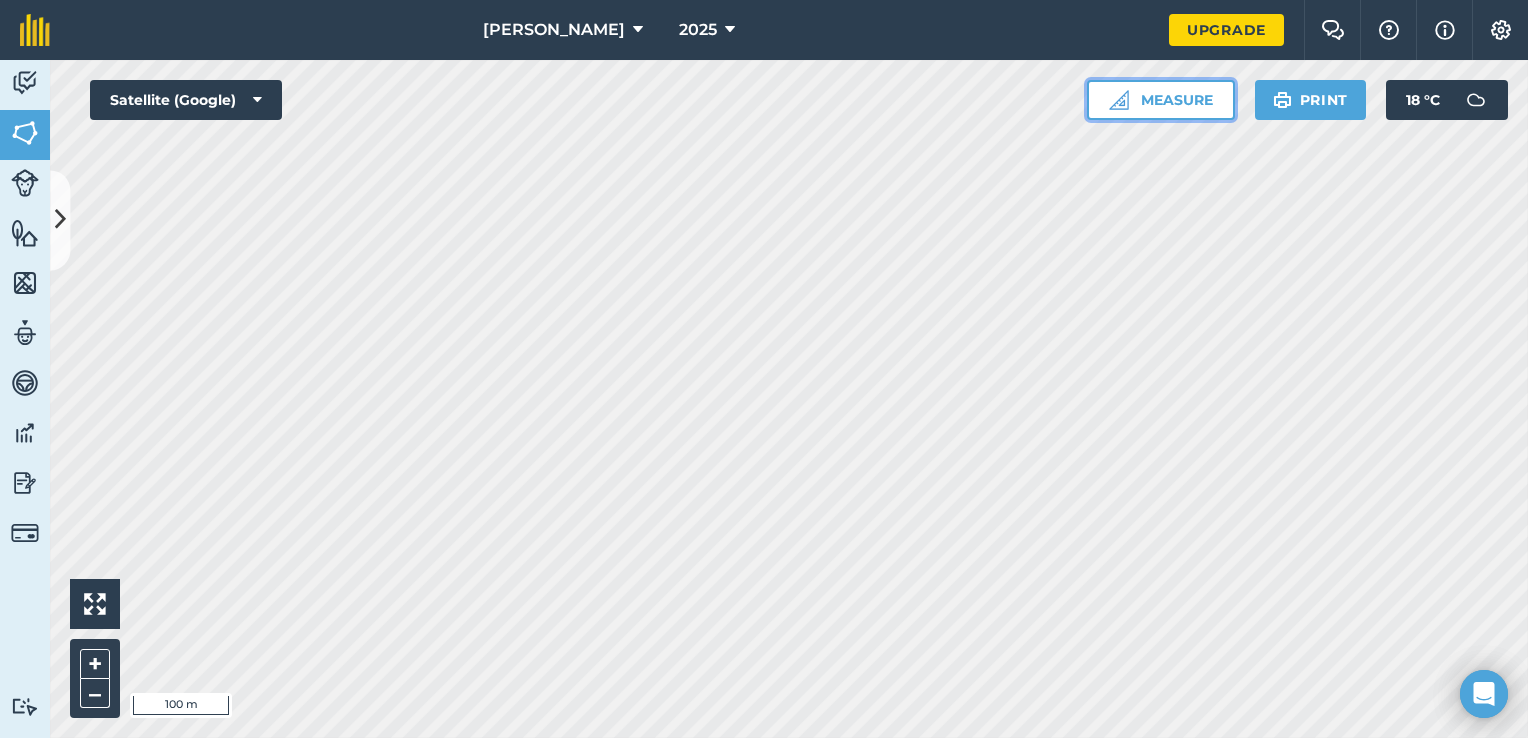 click on "Measure" at bounding box center [1161, 100] 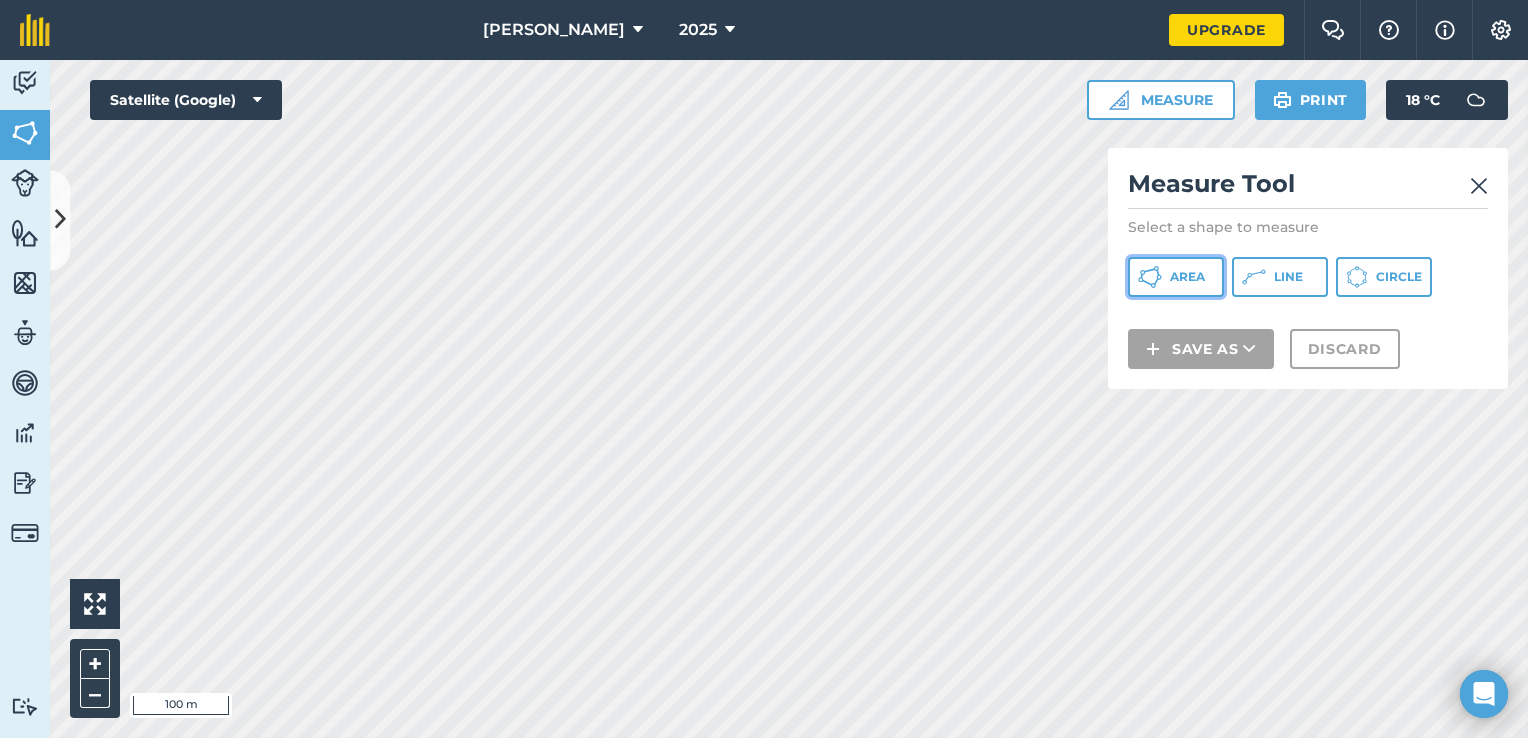 click 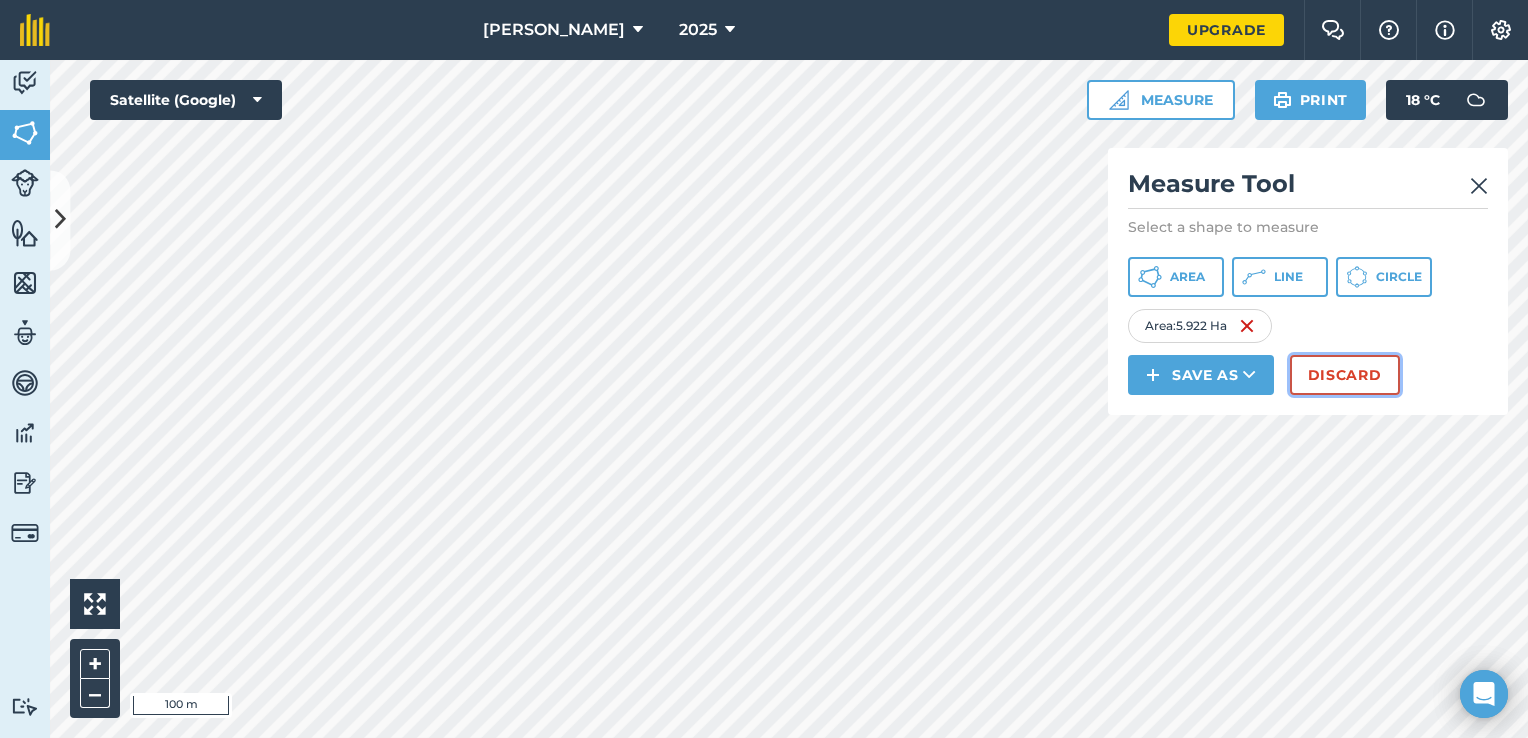 click on "Discard" at bounding box center (1345, 375) 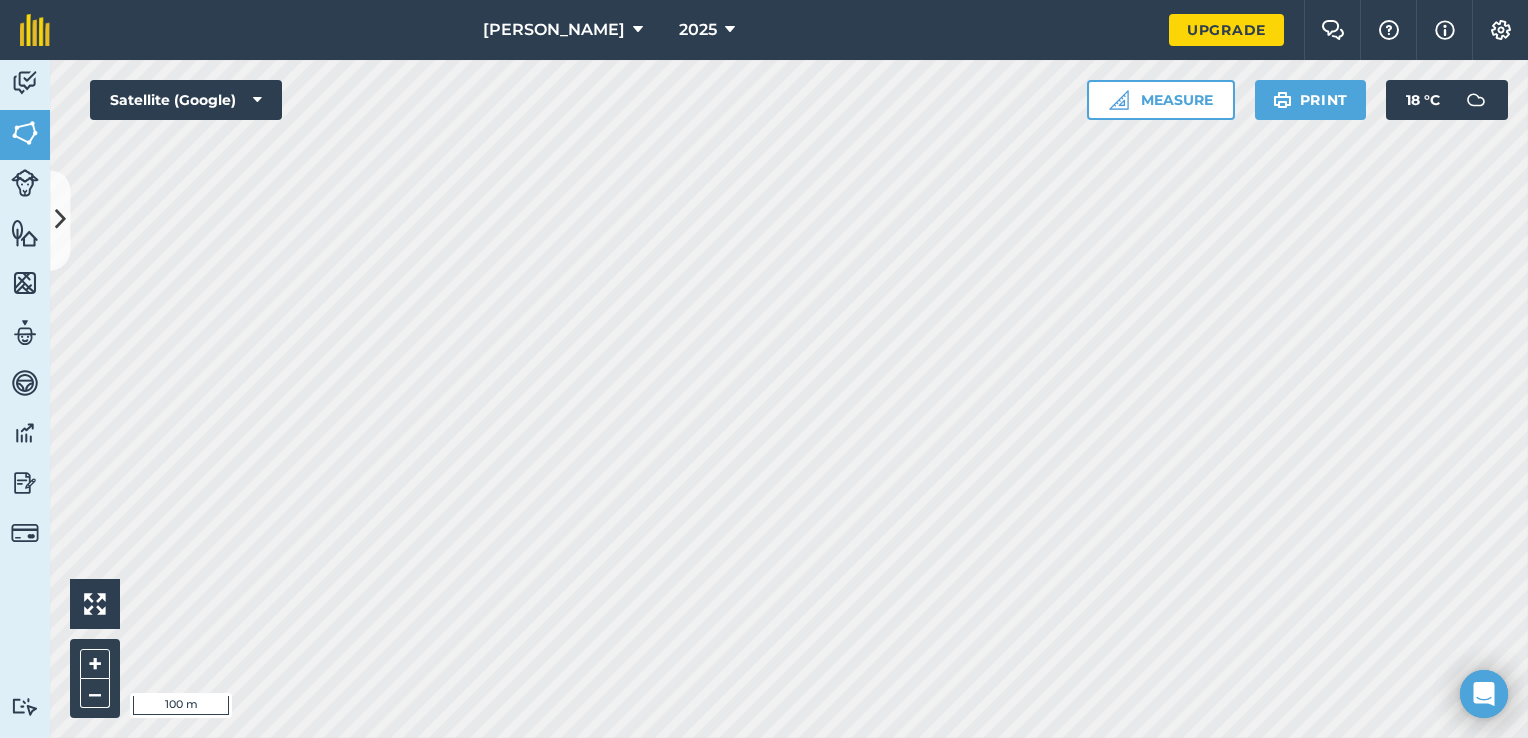 click on "[PERSON_NAME] 2025 Upgrade Farm Chat Help Info Settings Map printing is not available on our free plan Please upgrade to our Essentials, Plus or Pro plan to access this feature. Activity Fields Livestock Features Maps Team Vehicles Data Reporting Billing Tutorials Tutorials Fields   Add   Set usage Visibility: On You have used 318/500Ha  included in the free plan .  Upgrade for unlimited farm area. Total area :  318.2   Ha Edit fields By usages, Filters (1) No usage set 156.6   Ha Ballina  75.16   Ha Behind shed 0.6079   Ha Behind shed 0.5462   Ha Behind shed  0.5552   [GEOGRAPHIC_DATA] 37.54   [GEOGRAPHIC_DATA] platform  37.54   [PERSON_NAME] 1 0.6436   [PERSON_NAME] 0.5911   [PERSON_NAME] 1 0.8353   [PERSON_NAME] 2 0.8376   [PERSON_NAME] one  0.8769   [PERSON_NAME][GEOGRAPHIC_DATA]  0.7042   Ha Shed 0.000173   Ha Shed cubicles 0.1328   Ha Calves 7.163   Ha Masons  5.156   Ha Spray 2 2.006   Ha Fence 4.101   Ha Fence 0.000209   Ha Spray 1 2.093   Ha Spray 3 2.008   Ha GRASS 46.88   Ha Along the road  0.6785   [GEOGRAPHIC_DATA] 0.6716   Ha" at bounding box center (764, 369) 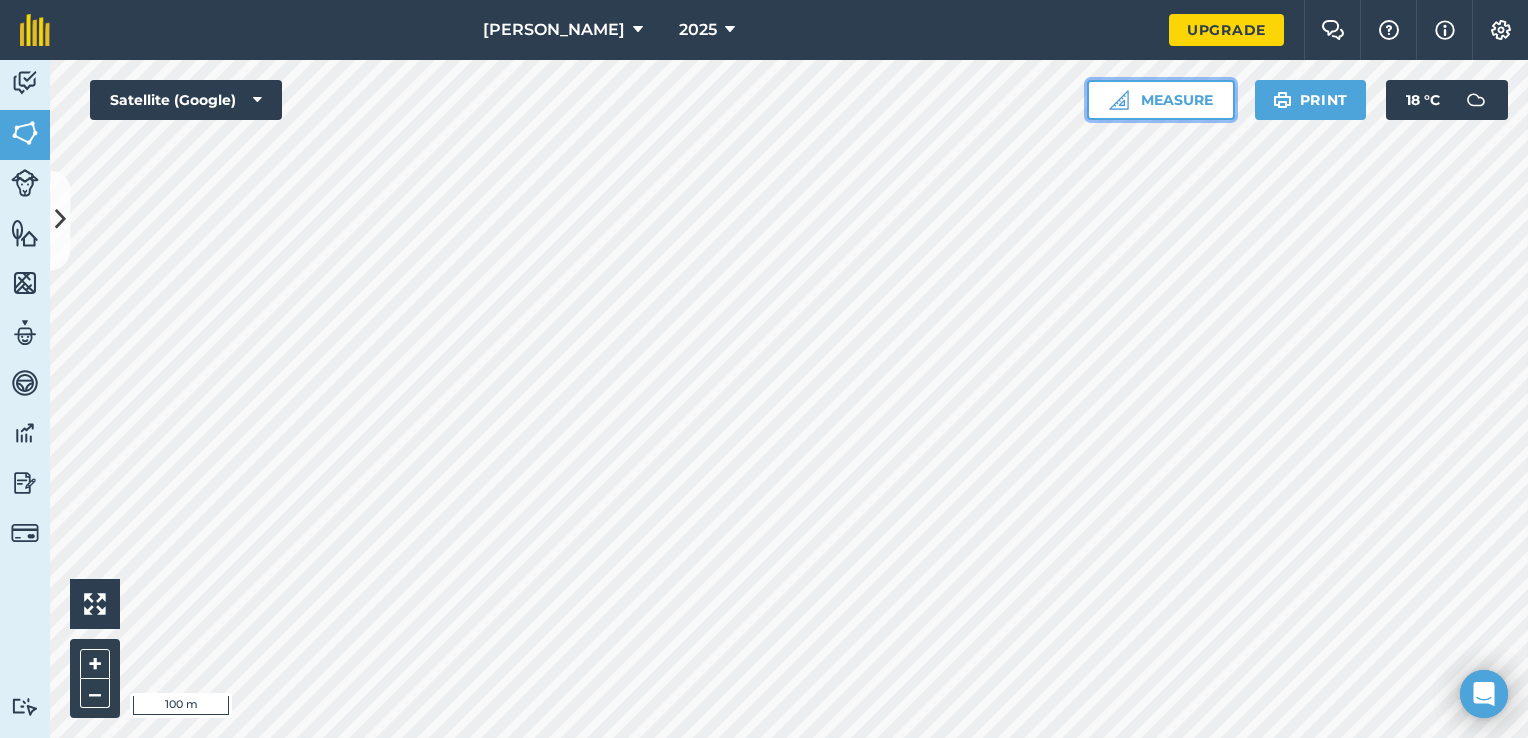 click on "Measure" at bounding box center (1161, 100) 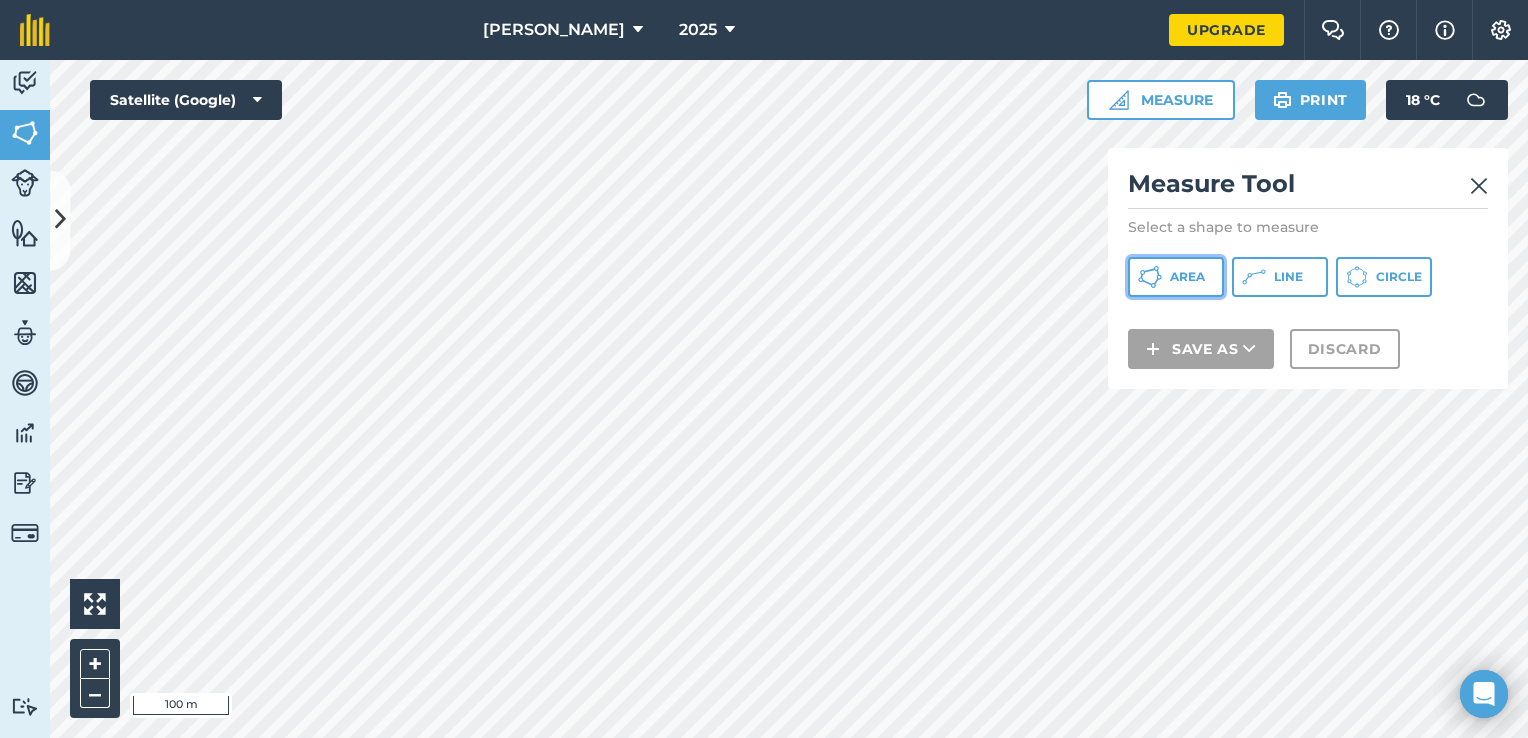 click on "Area" at bounding box center [1176, 277] 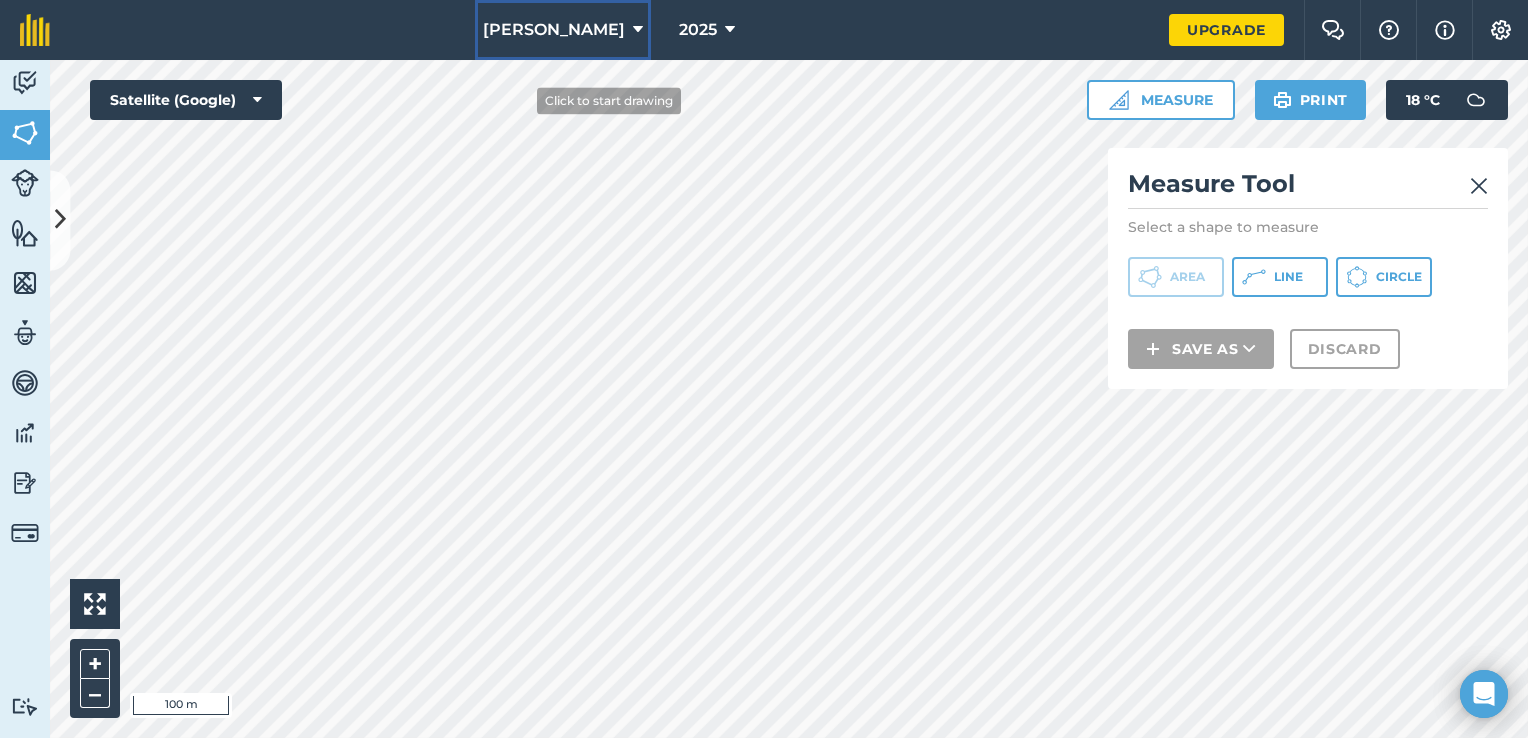 click on "[PERSON_NAME] 2025 Upgrade Farm Chat Help Info Settings Map printing is not available on our free plan Please upgrade to our Essentials, Plus or Pro plan to access this feature. Activity Fields Livestock Features Maps Team Vehicles Data Reporting Billing Tutorials Tutorials Fields   Add   Set usage Visibility: On You have used 318/500Ha  included in the free plan .  Upgrade for unlimited farm area. Total area :  318.2   Ha Edit fields By usages, Filters (1) No usage set 156.6   Ha Ballina  75.16   Ha Behind shed 0.6079   Ha Behind shed 0.5462   Ha Behind shed  0.5552   [GEOGRAPHIC_DATA] 37.54   [GEOGRAPHIC_DATA] platform  37.54   [PERSON_NAME] 1 0.6436   [PERSON_NAME] 0.5911   [PERSON_NAME] 1 0.8353   [PERSON_NAME] 2 0.8376   [PERSON_NAME] one  0.8769   [PERSON_NAME][GEOGRAPHIC_DATA]  0.7042   Ha Shed 0.000173   Ha Shed cubicles 0.1328   Ha Calves 7.163   Ha Masons  5.156   Ha Spray 2 2.006   Ha Fence 4.101   Ha Fence 0.000209   Ha Spray 1 2.093   Ha Spray 3 2.008   Ha GRASS 46.88   Ha Along the road  0.6785   Ha Bog 0.6716   Ha 2.95   Ha 1.378" at bounding box center [764, 369] 